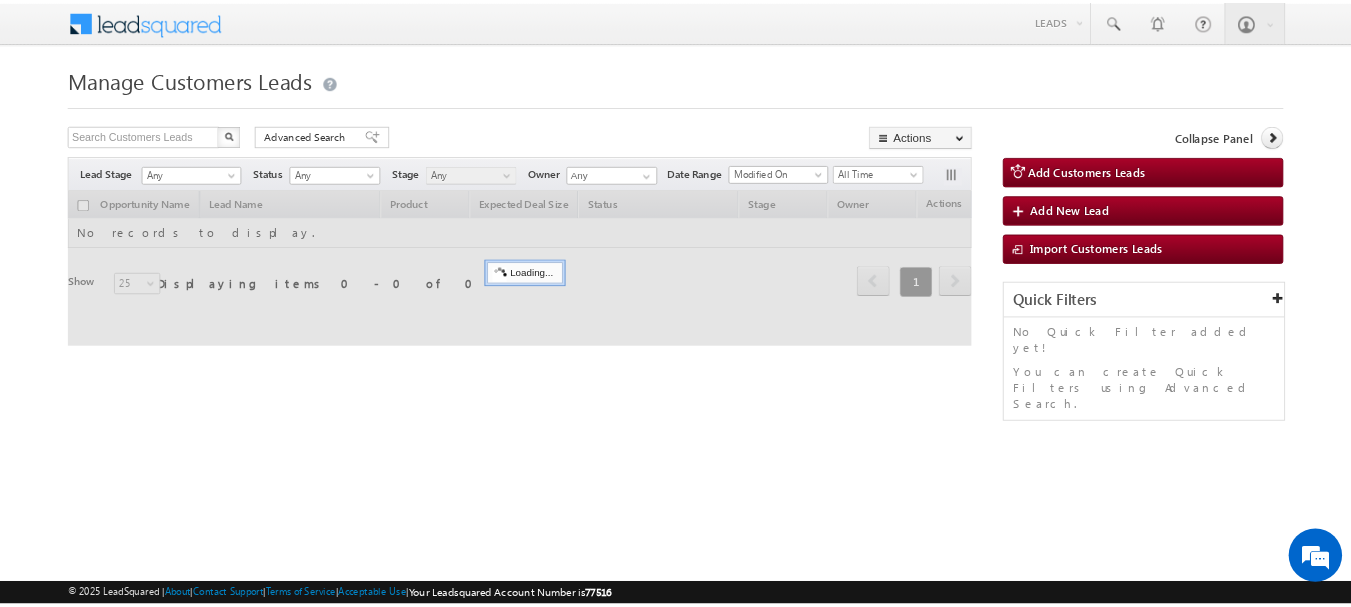 scroll, scrollTop: 0, scrollLeft: 0, axis: both 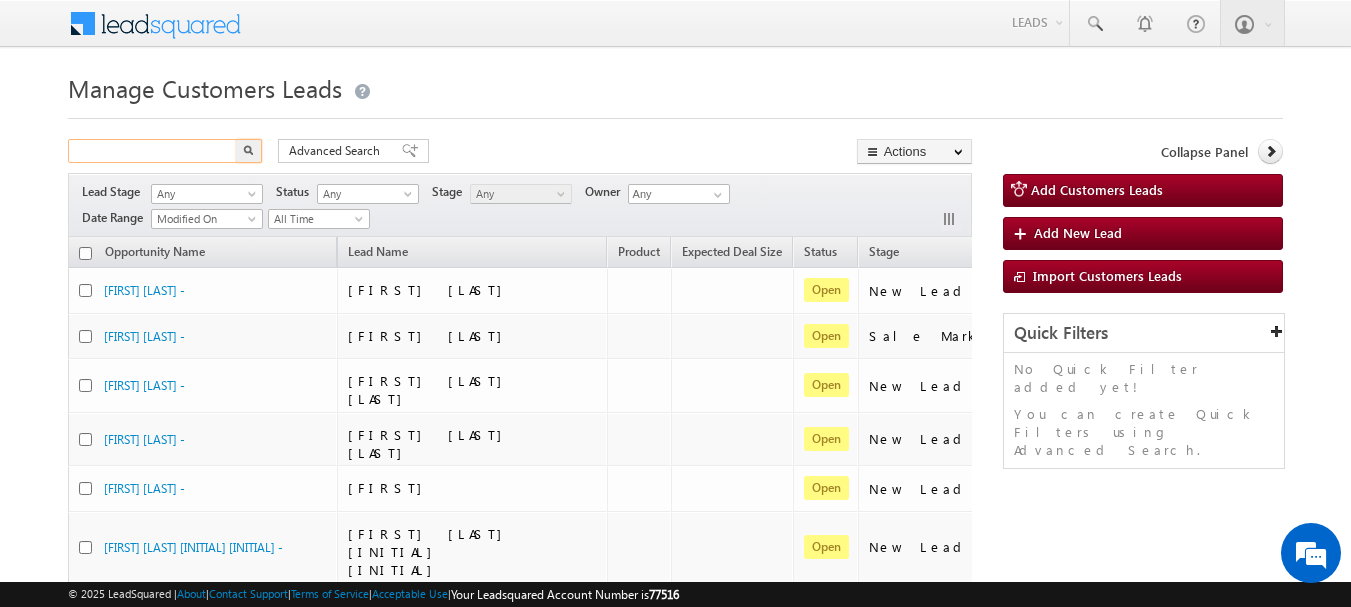 click at bounding box center [153, 151] 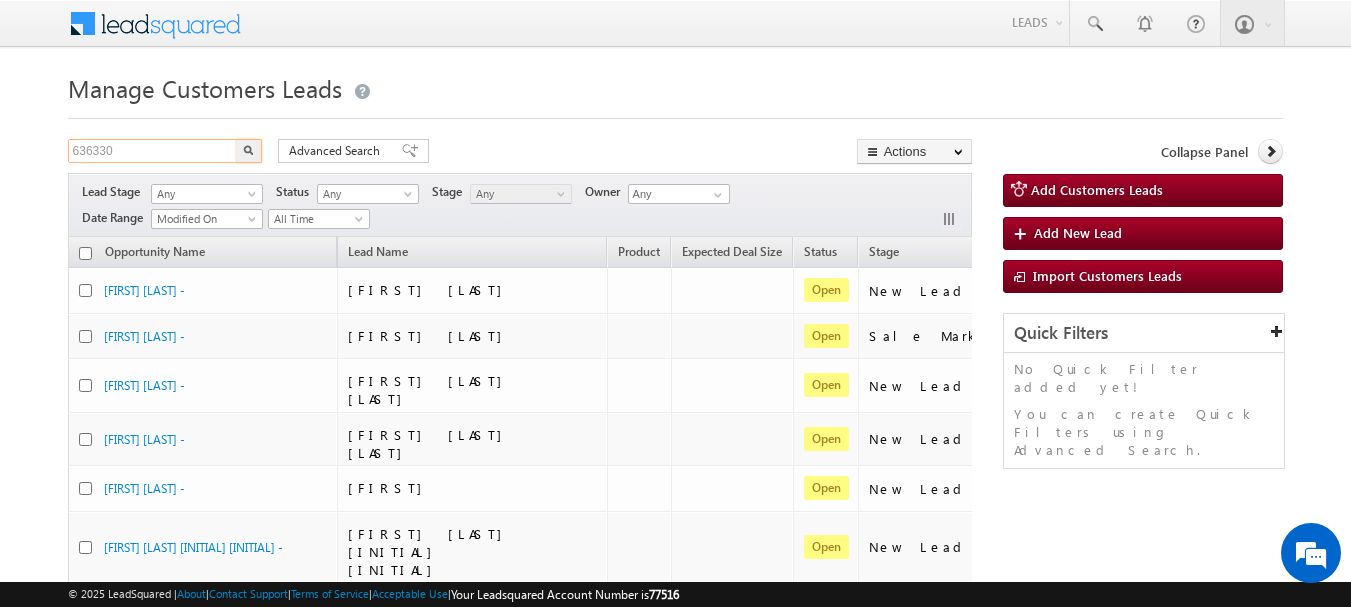 type on "636330" 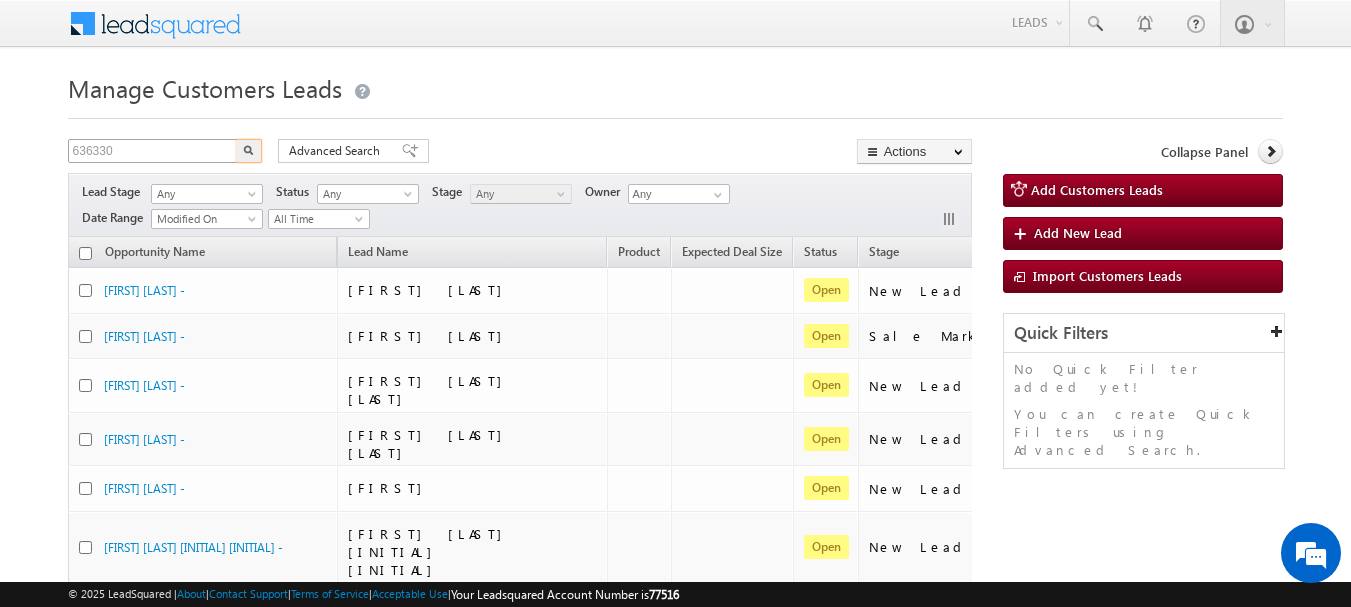 click at bounding box center (249, 151) 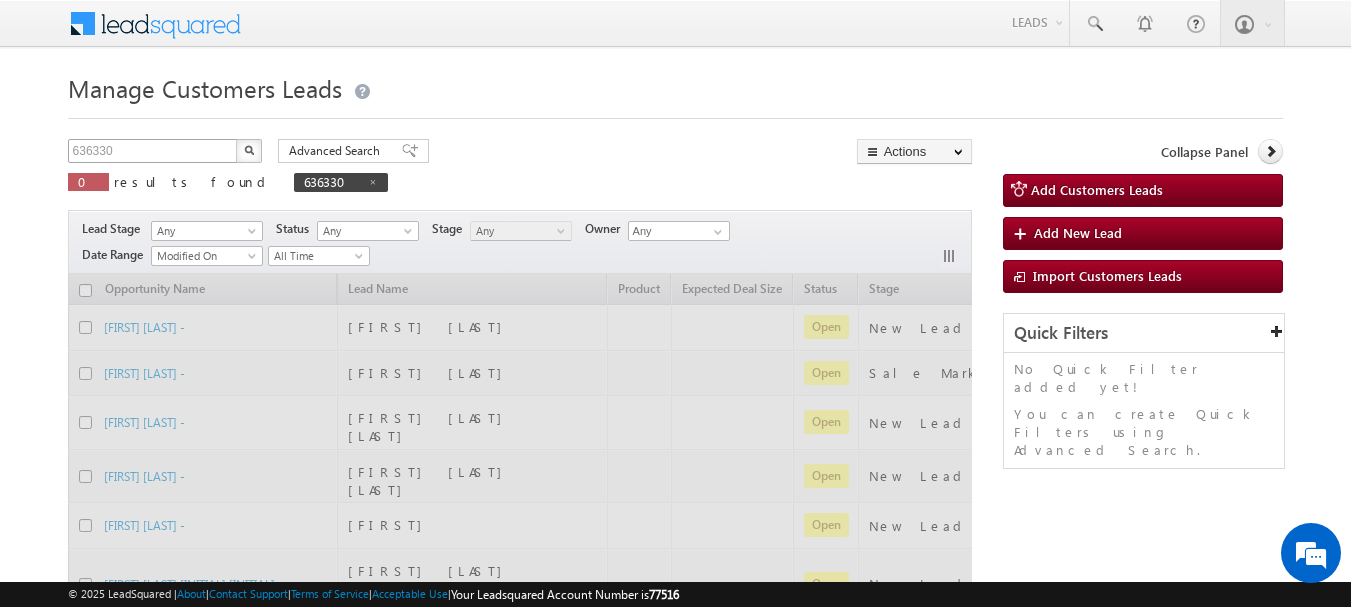type 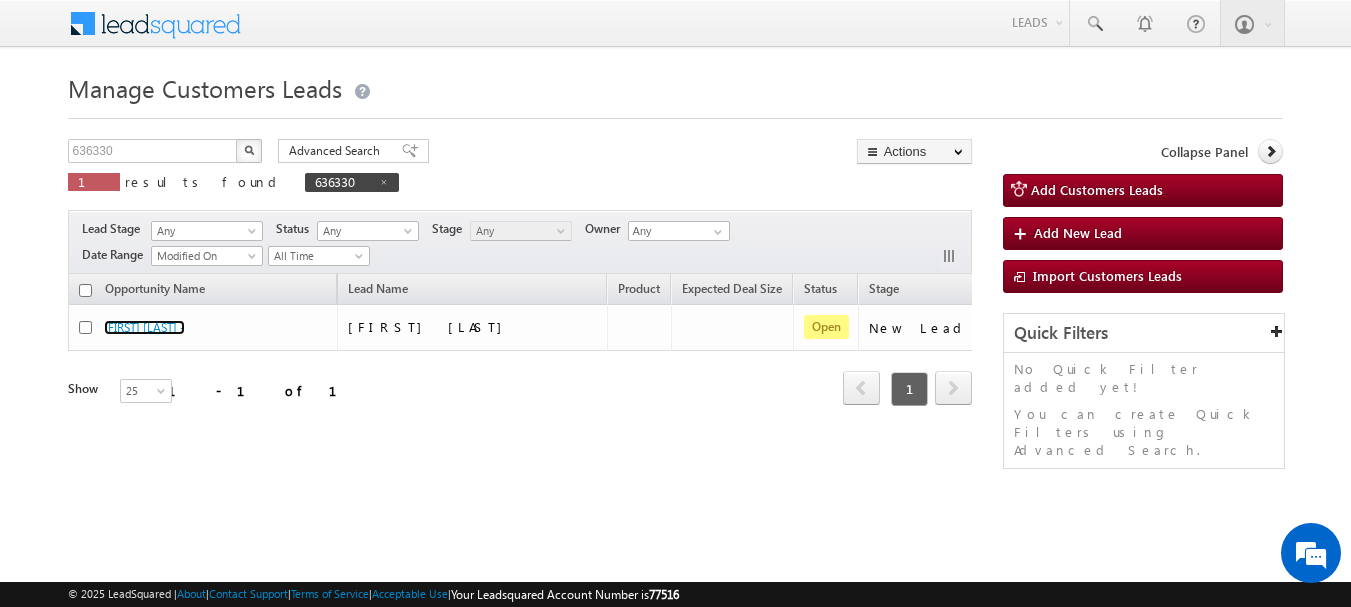 scroll, scrollTop: 0, scrollLeft: 0, axis: both 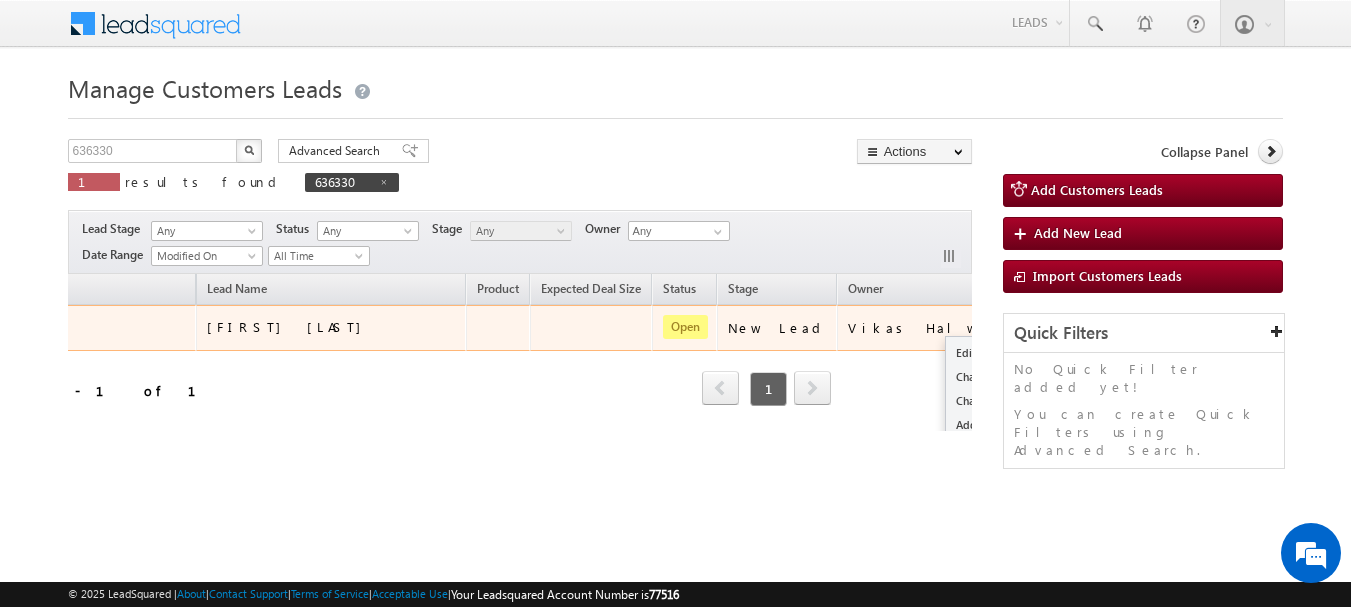 click at bounding box center (1036, 327) 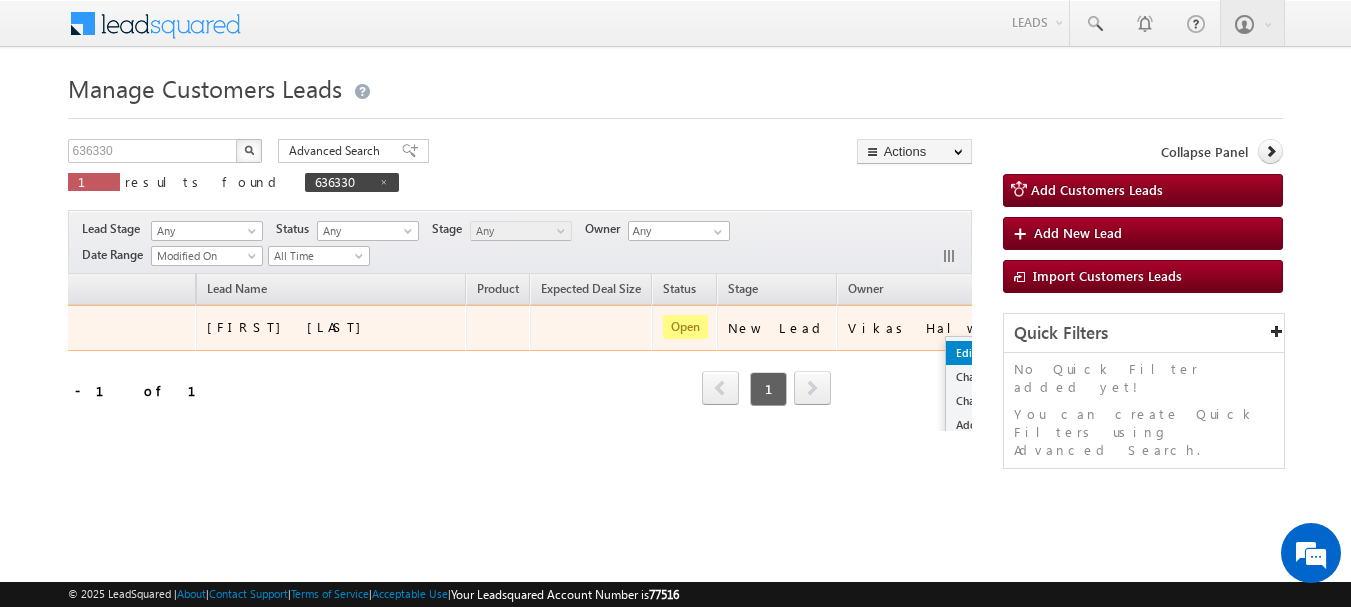 click on "Edit" at bounding box center [996, 353] 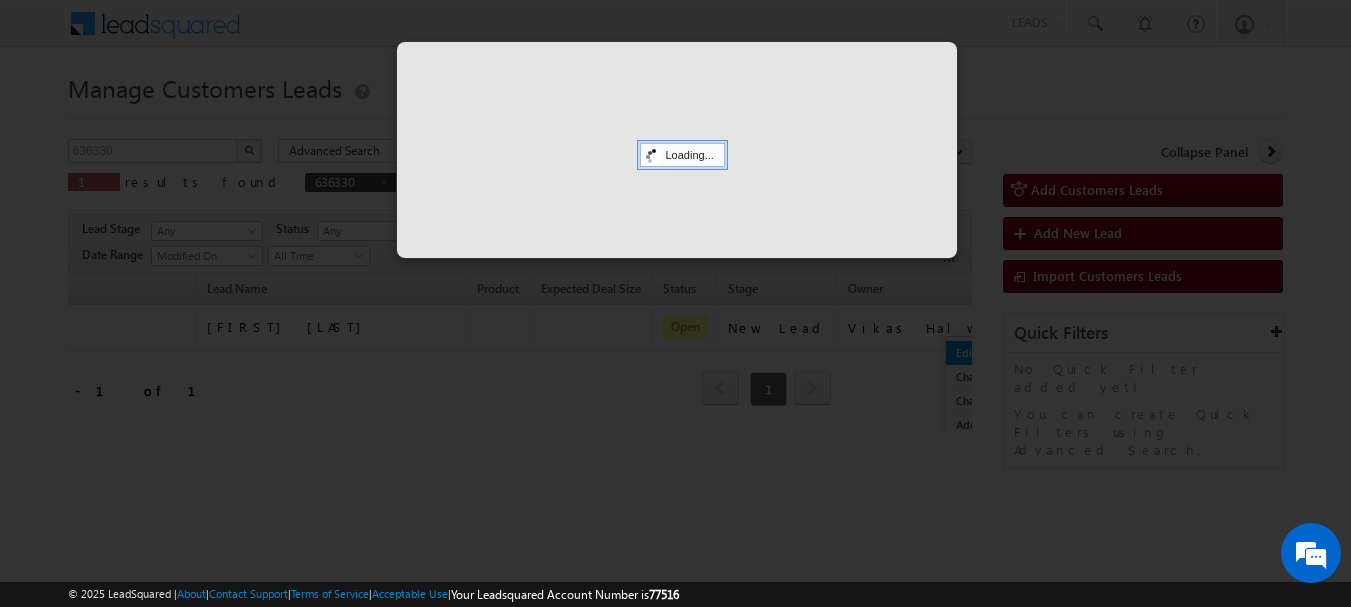 scroll, scrollTop: 0, scrollLeft: 131, axis: horizontal 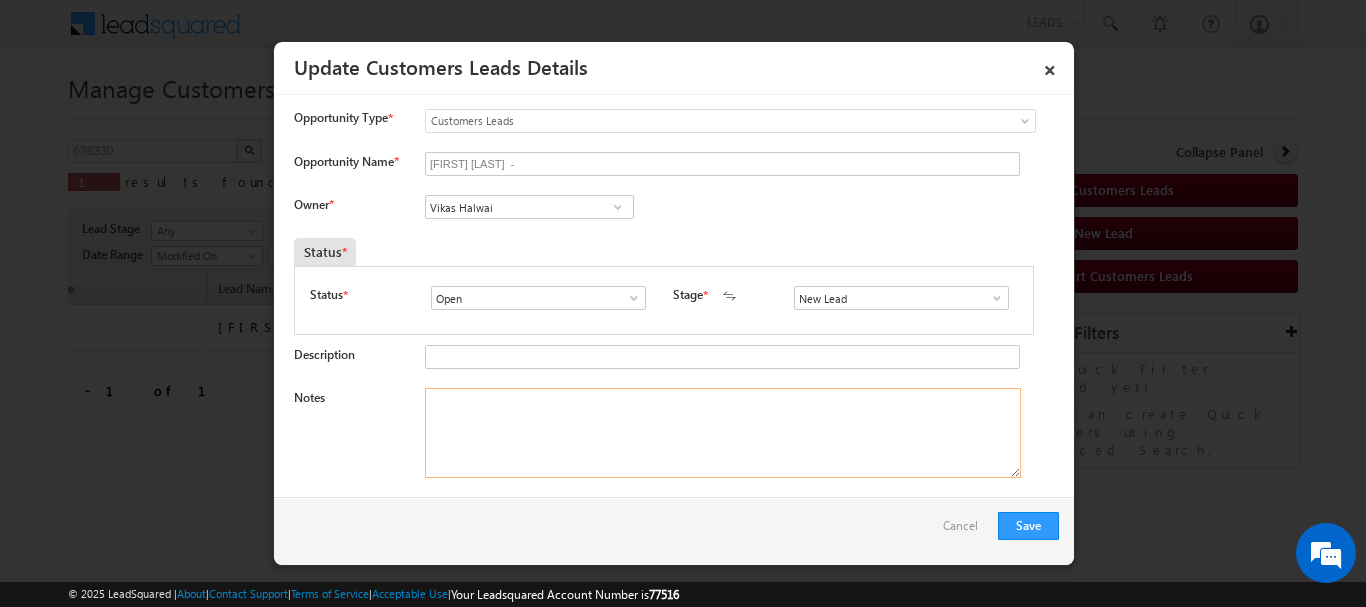 click on "Notes" at bounding box center [723, 433] 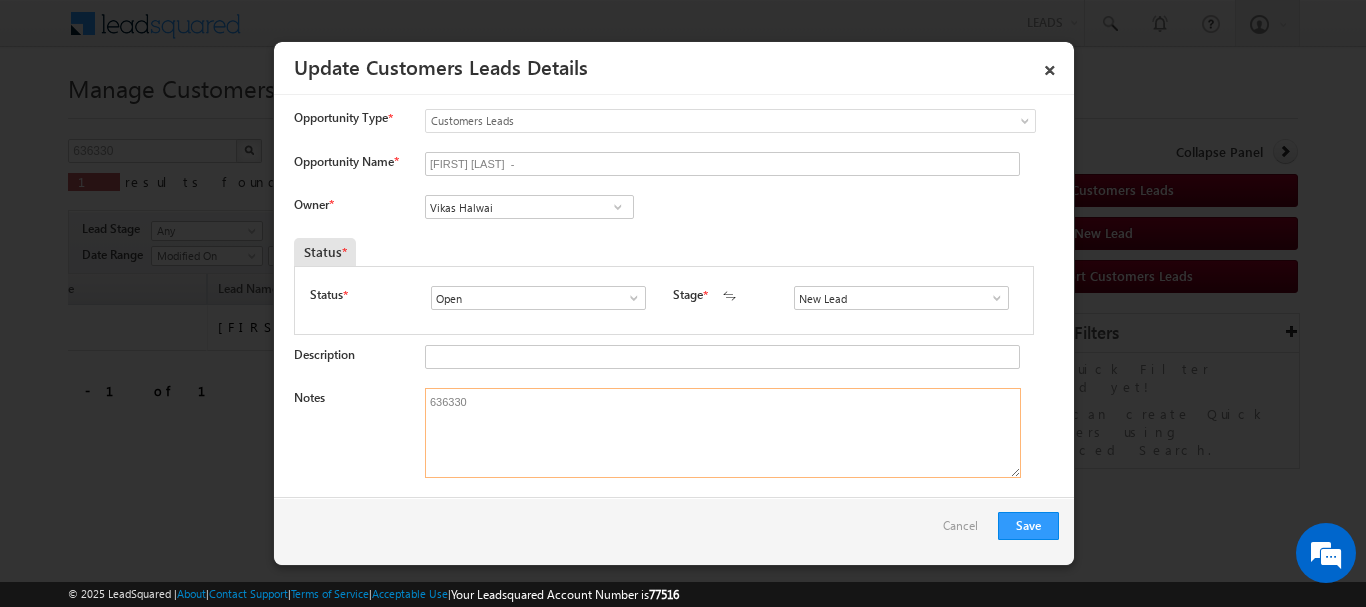 click on "636330" at bounding box center [723, 433] 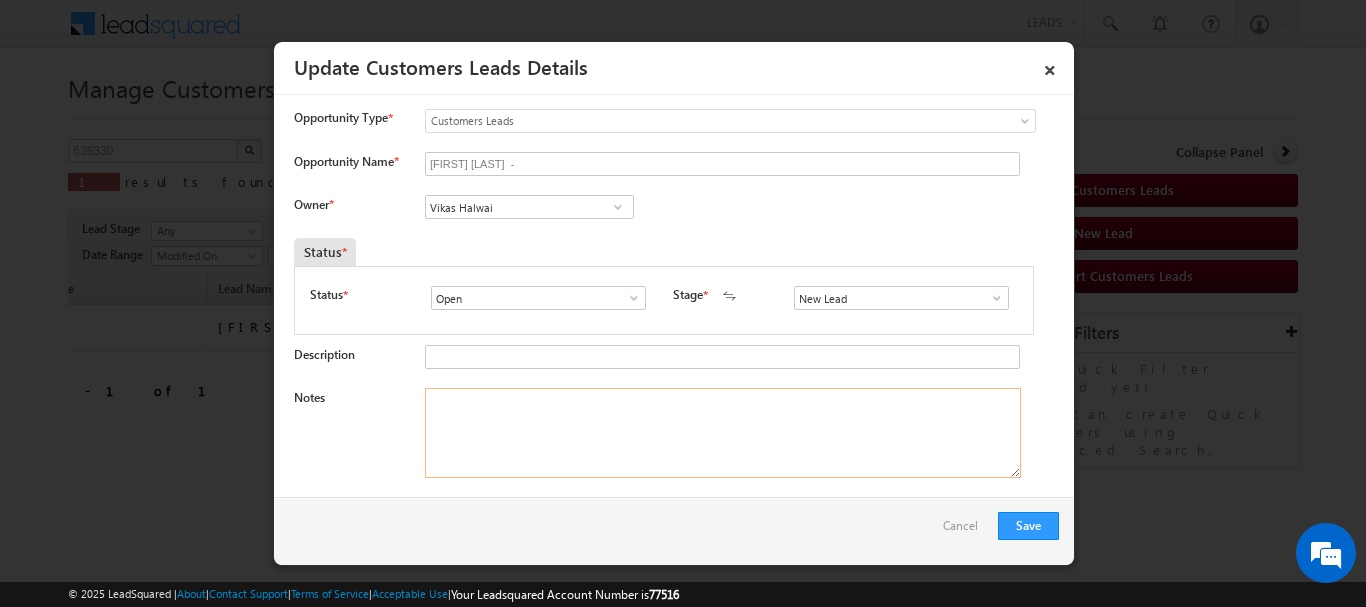 click on "Notes" at bounding box center [723, 433] 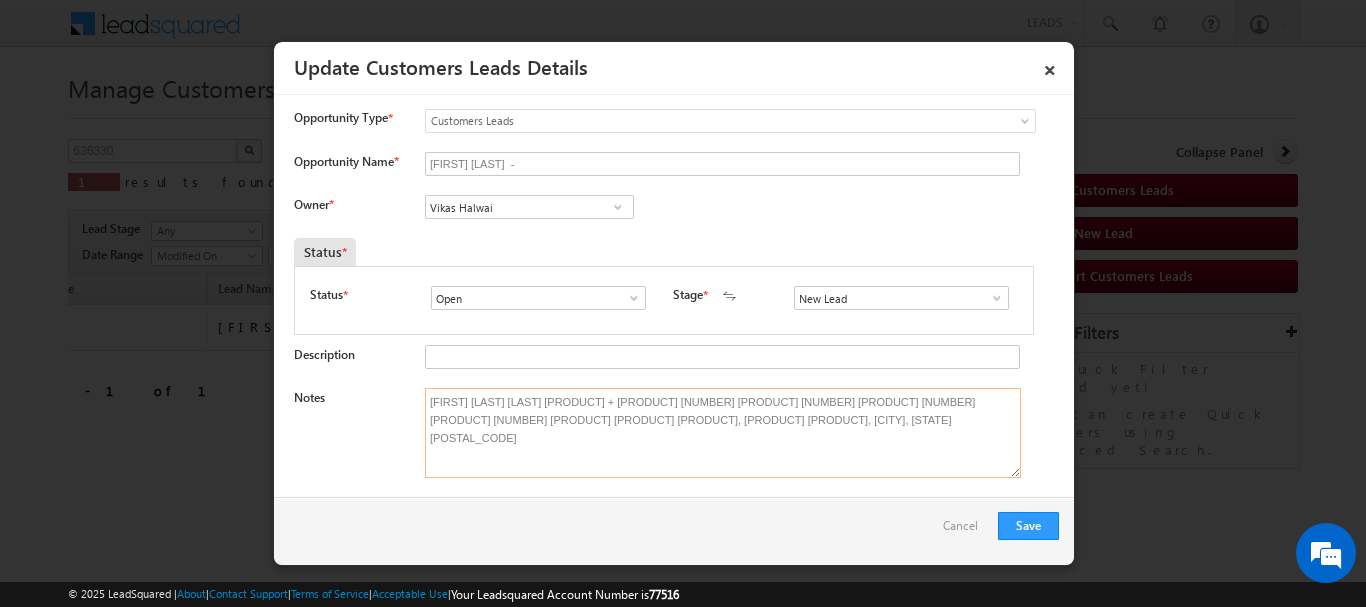 type on "[FIRST] [LAST] [LAST] [PRODUCT] + [PRODUCT] [NUMBER] [PRODUCT] [NUMBER] [PRODUCT] [NUMBER] [PRODUCT] [NUMBER] [PRODUCT] [PRODUCT] [PRODUCT], [PRODUCT] [PRODUCT], [CITY], [STATE] [POSTAL_CODE]" 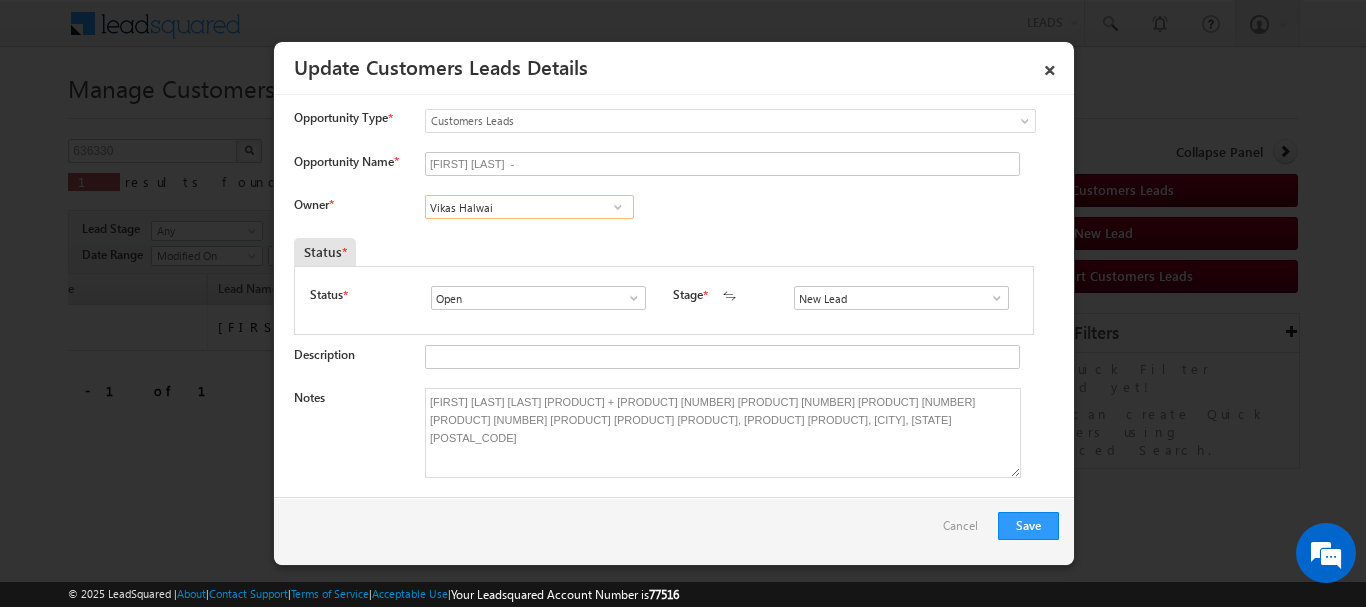 click on "Vikas Halwai" at bounding box center [529, 207] 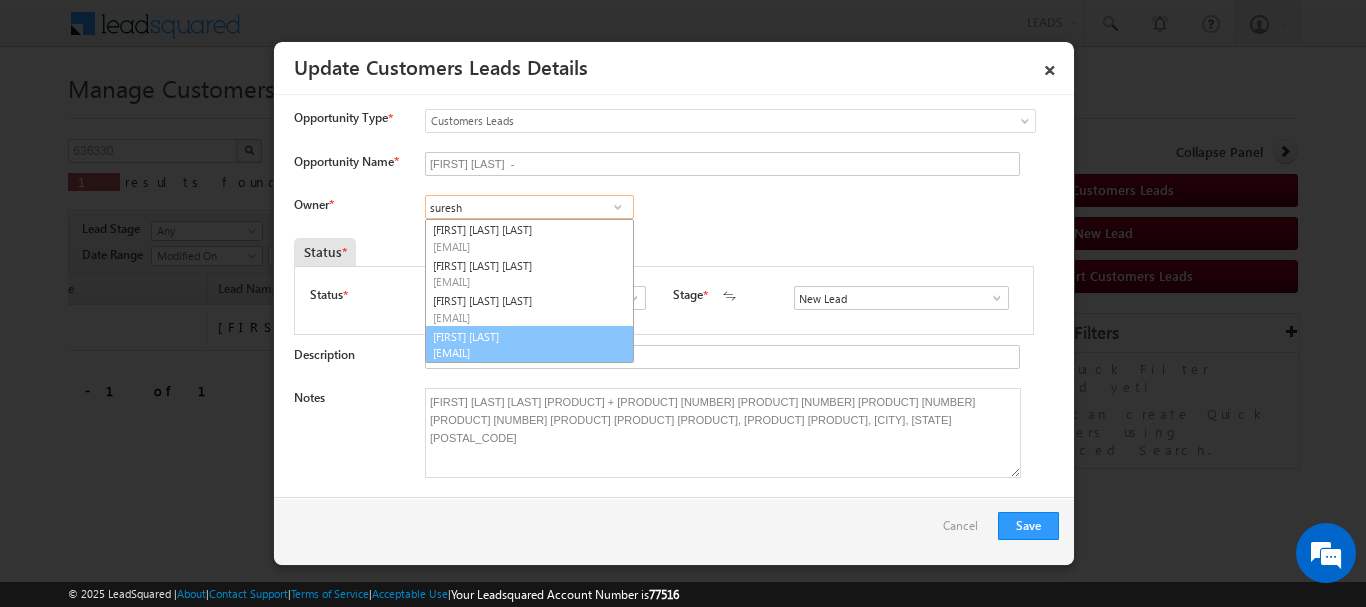 click on "[FIRST] [LAST]   [EMAIL]" at bounding box center [529, 345] 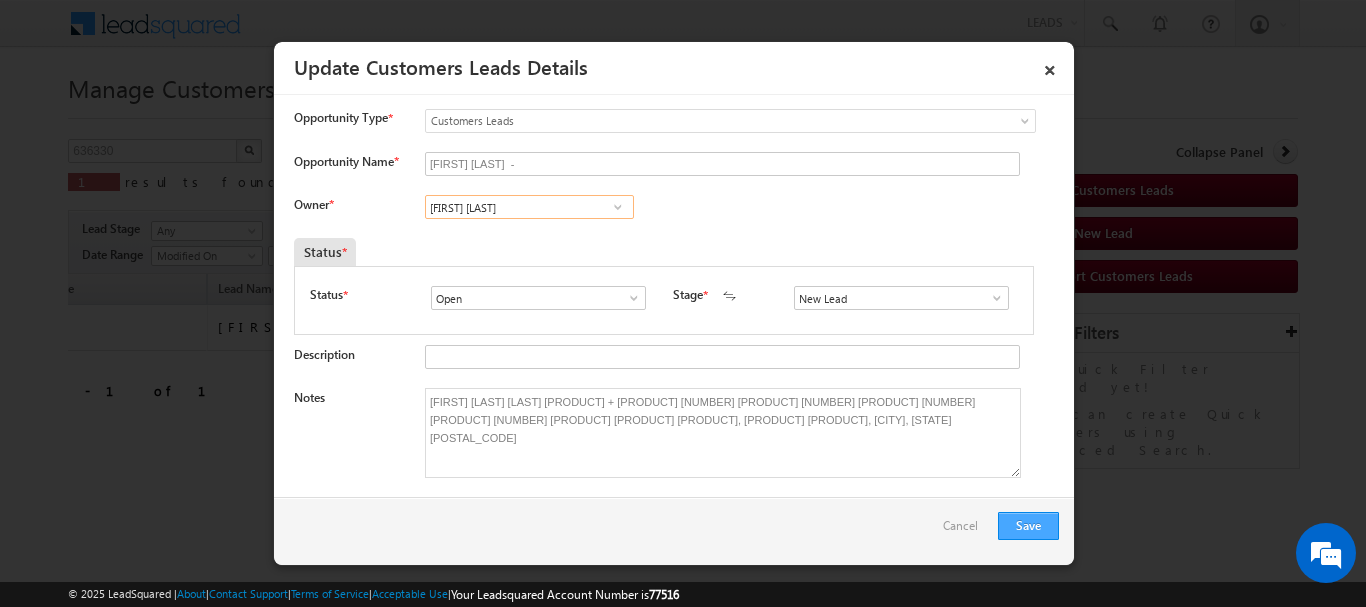 type on "[FIRST] [LAST]" 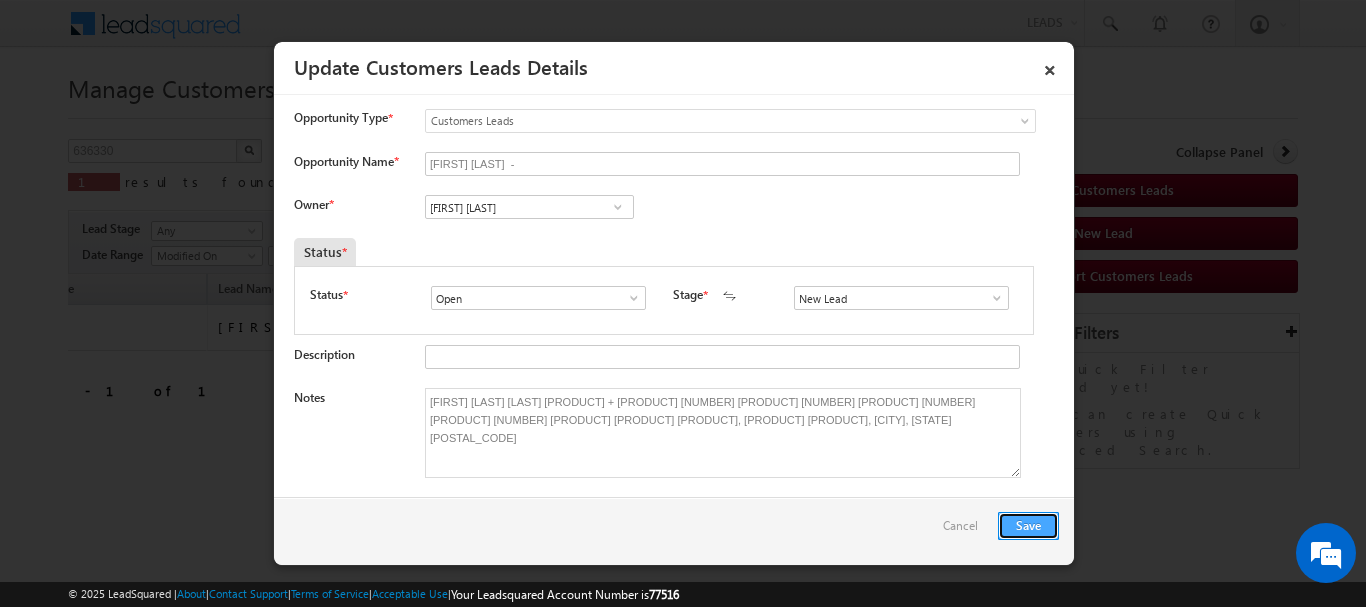 click on "Save" at bounding box center (1028, 526) 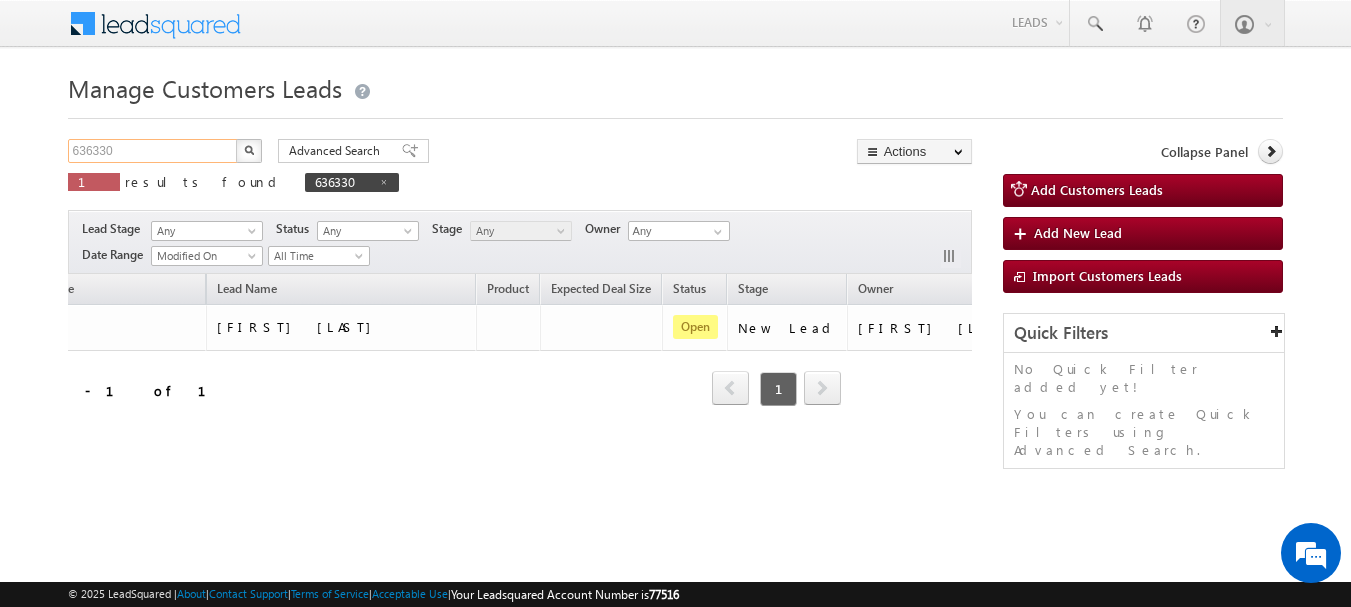 click on "636330" at bounding box center (153, 151) 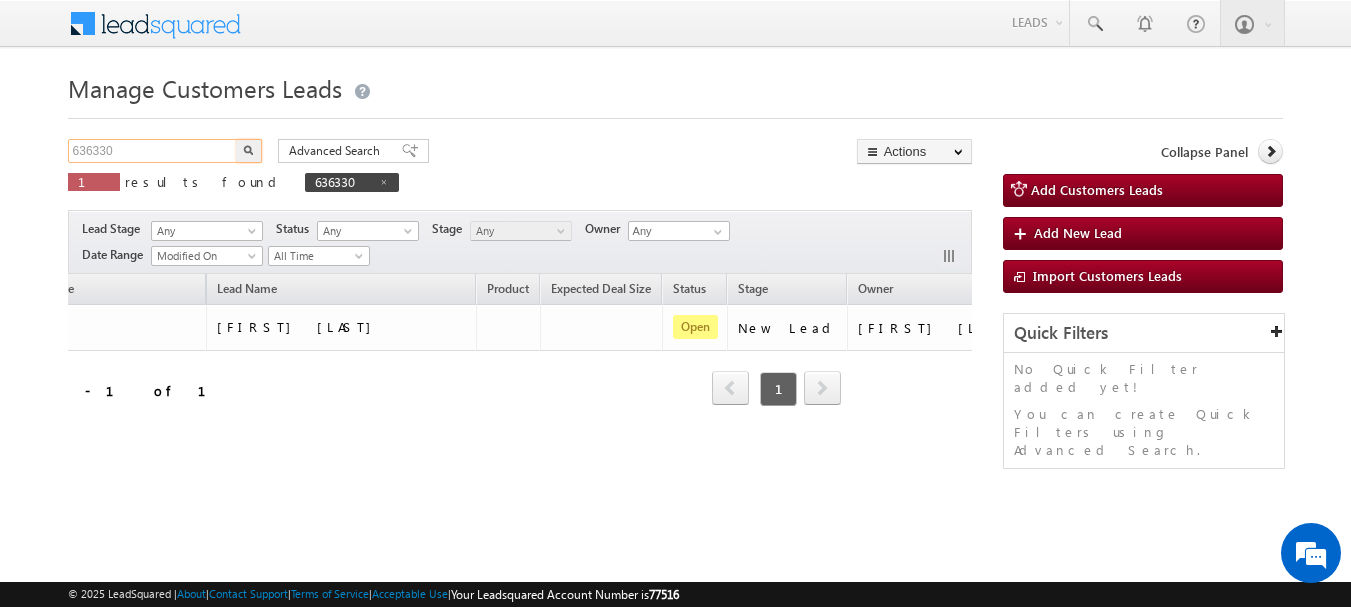 click on "636330" at bounding box center (153, 151) 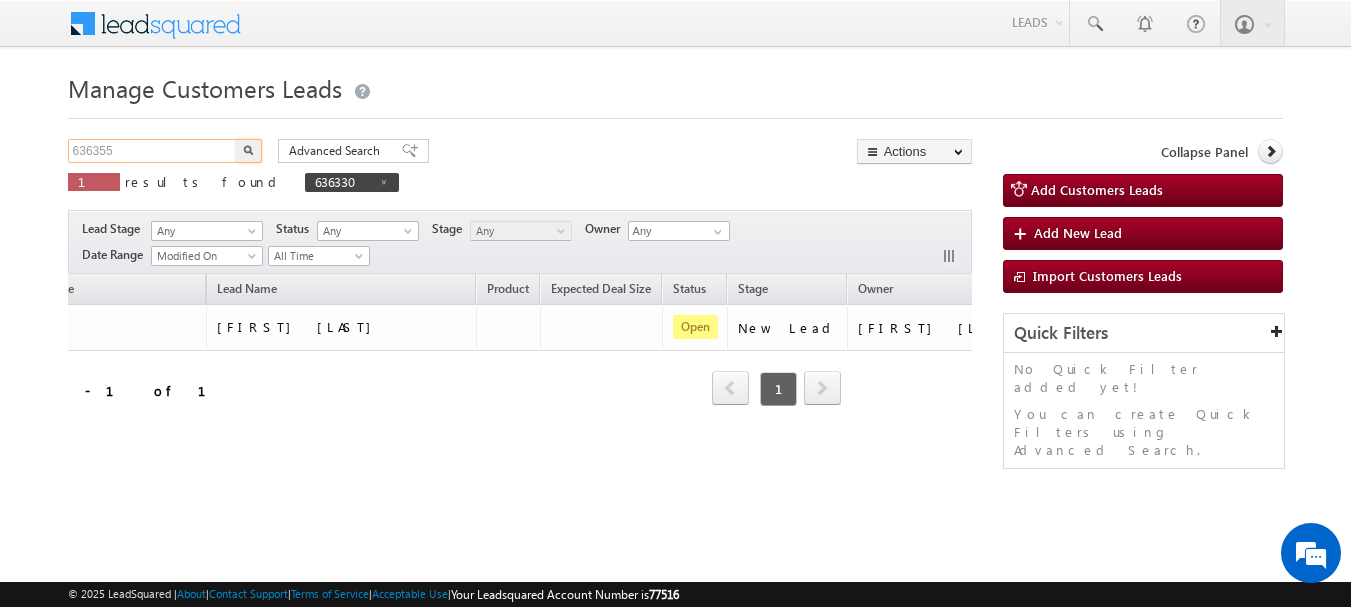 type on "636355" 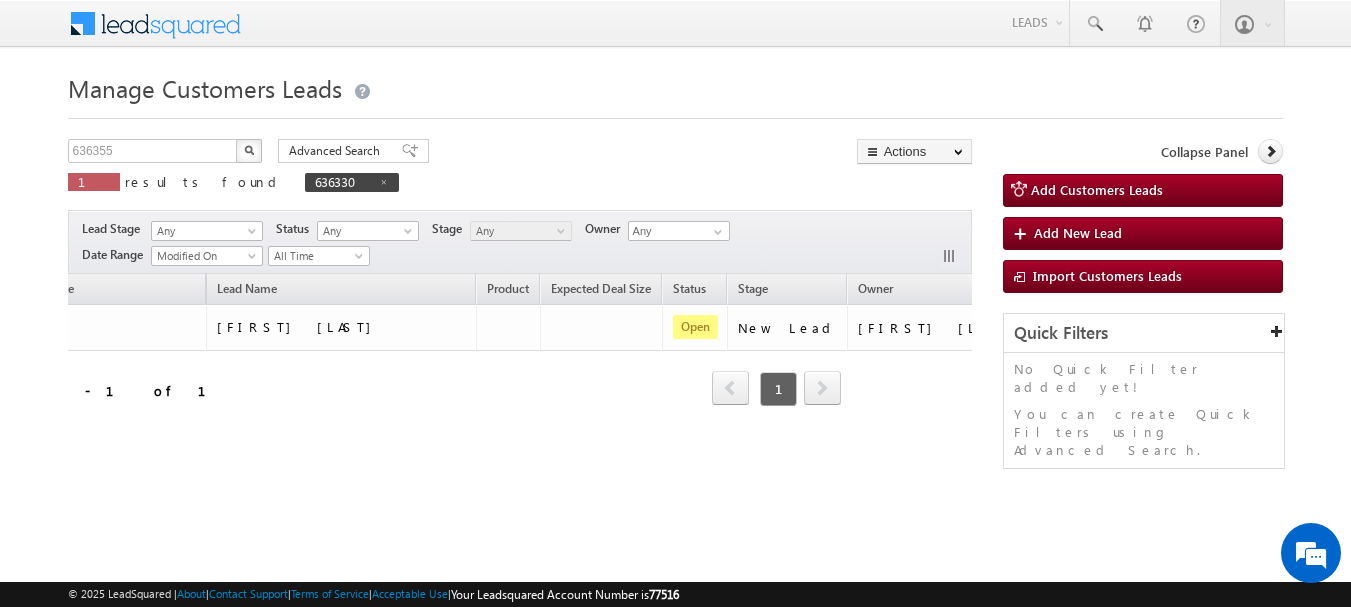 click at bounding box center [249, 151] 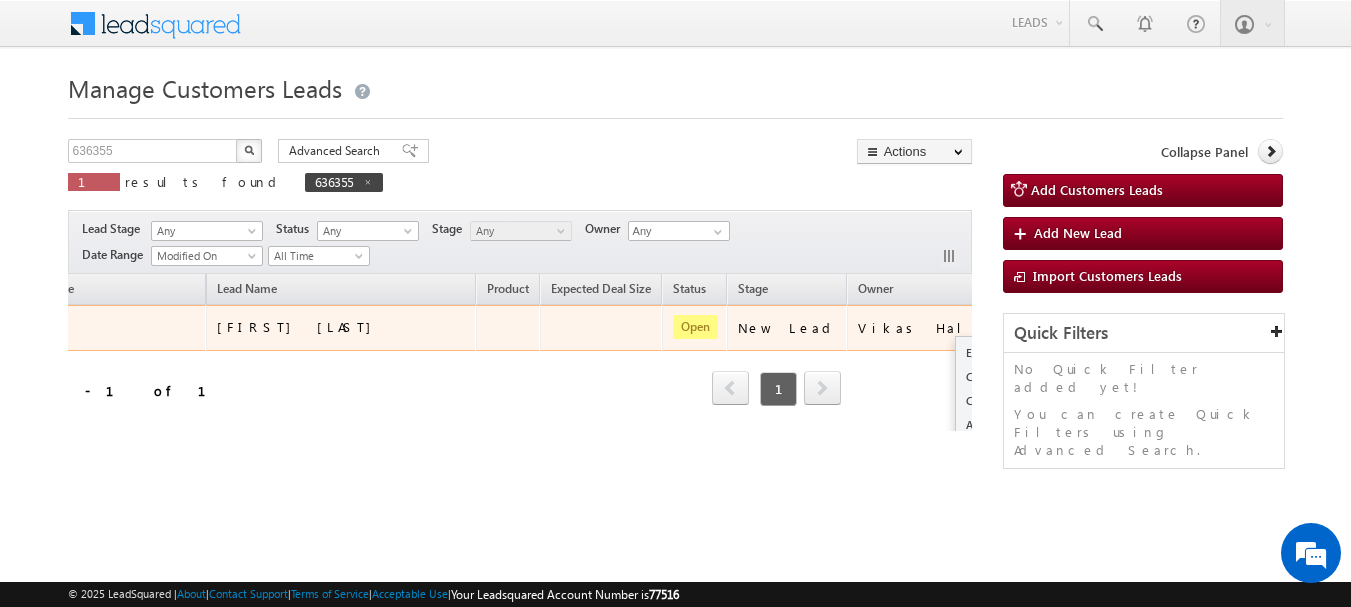 click at bounding box center (1046, 327) 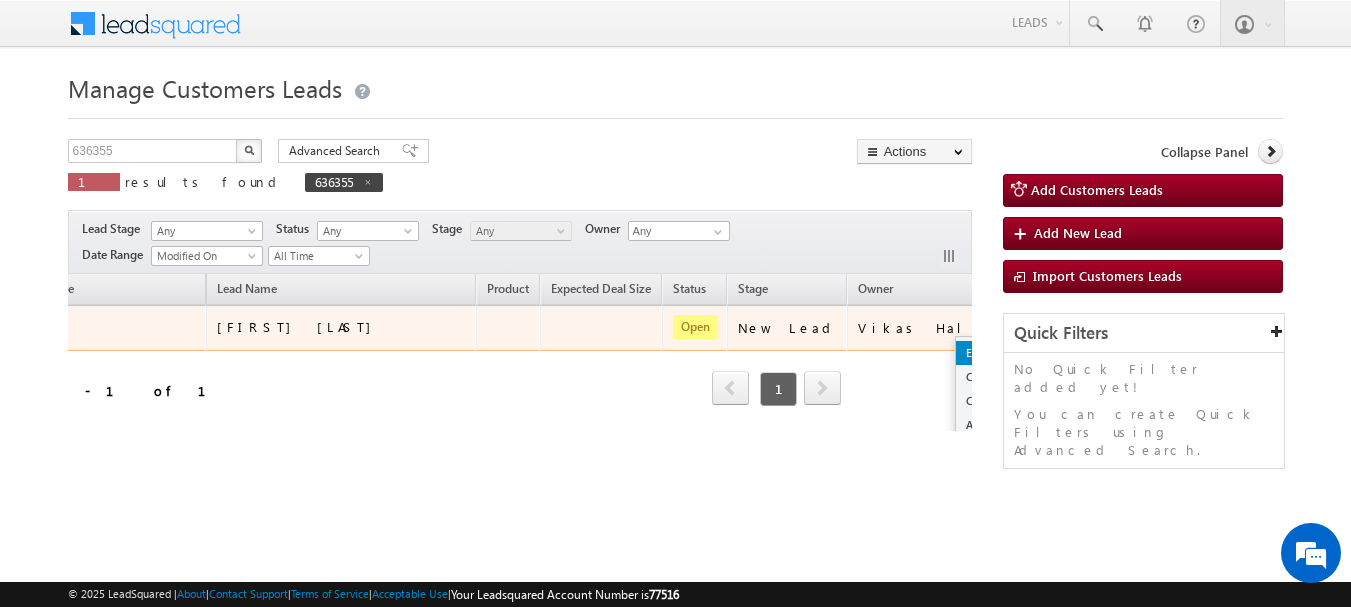 click on "Edit" at bounding box center [1006, 353] 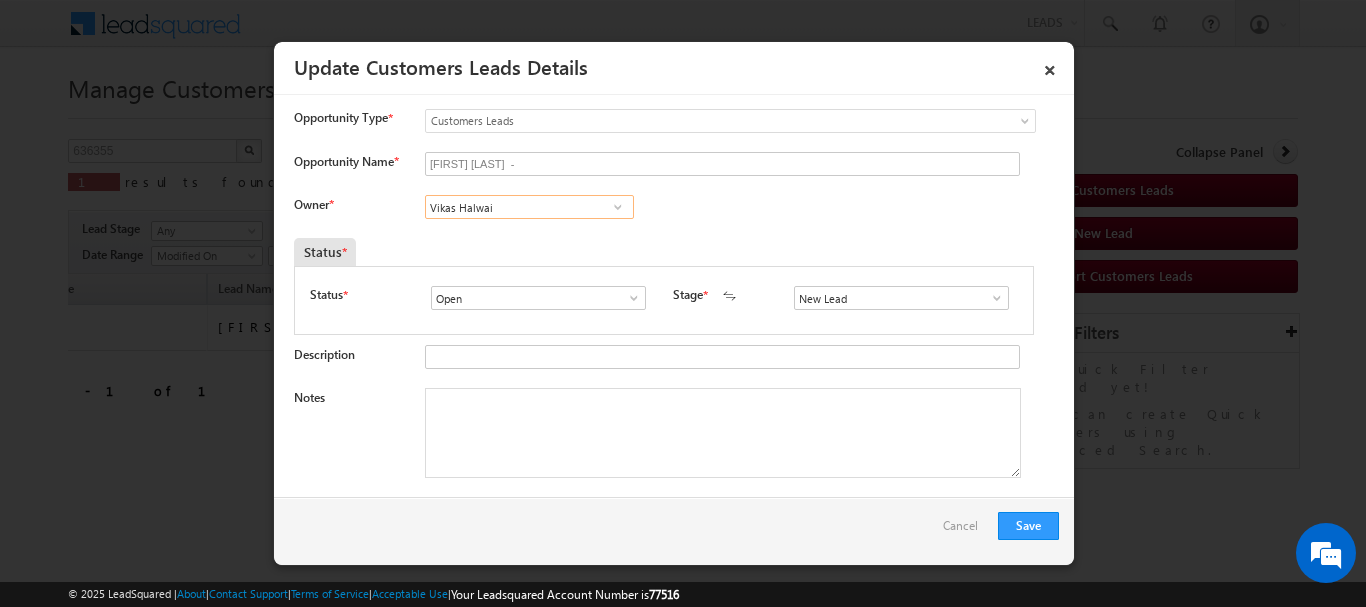 click on "Vikas Halwai" at bounding box center [529, 207] 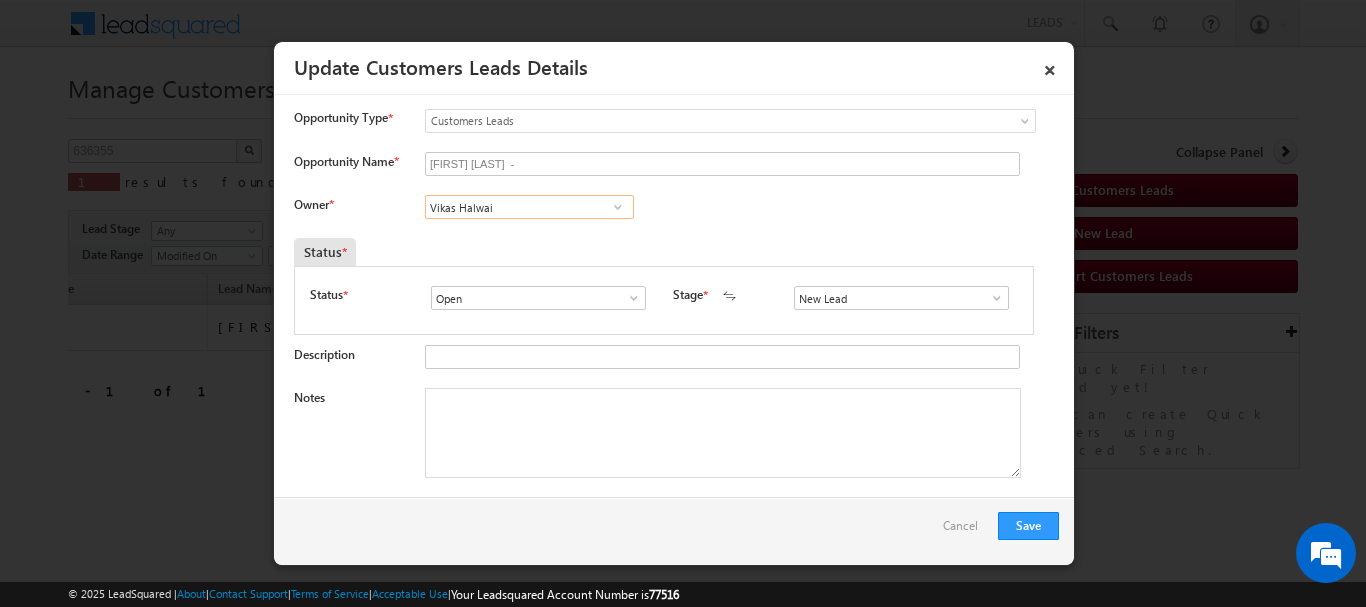 paste on "[EMAIL]" 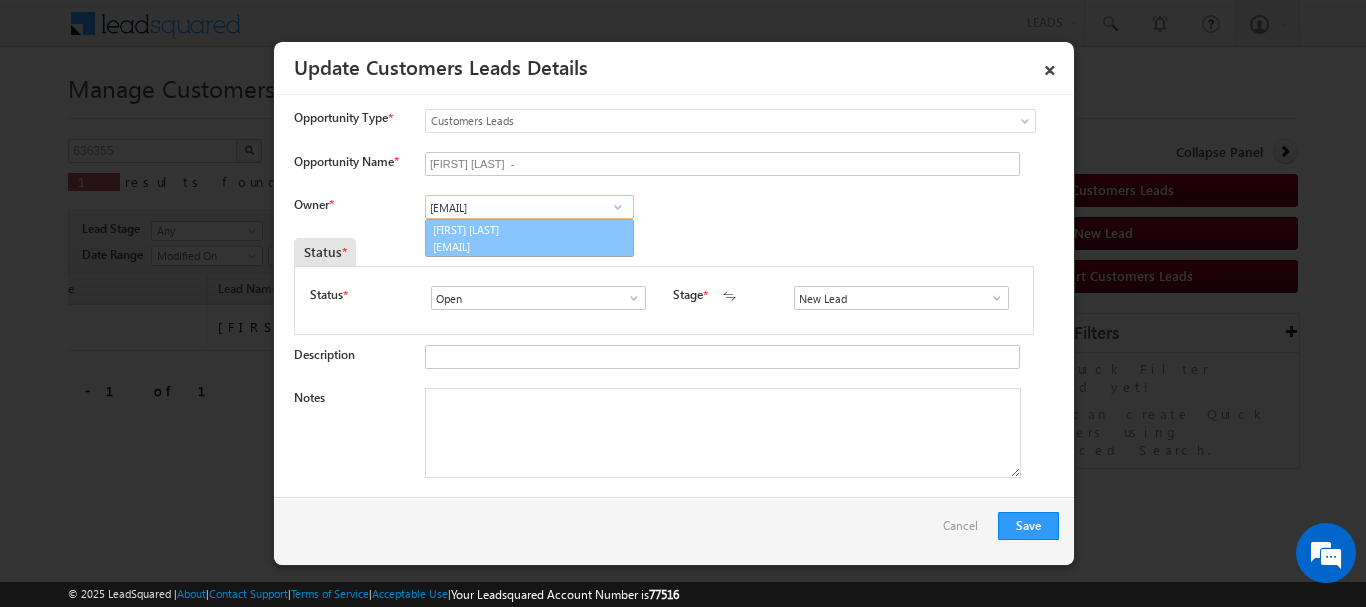 click on "[FIRST] [LAST]   [EMAIL]" at bounding box center (529, 238) 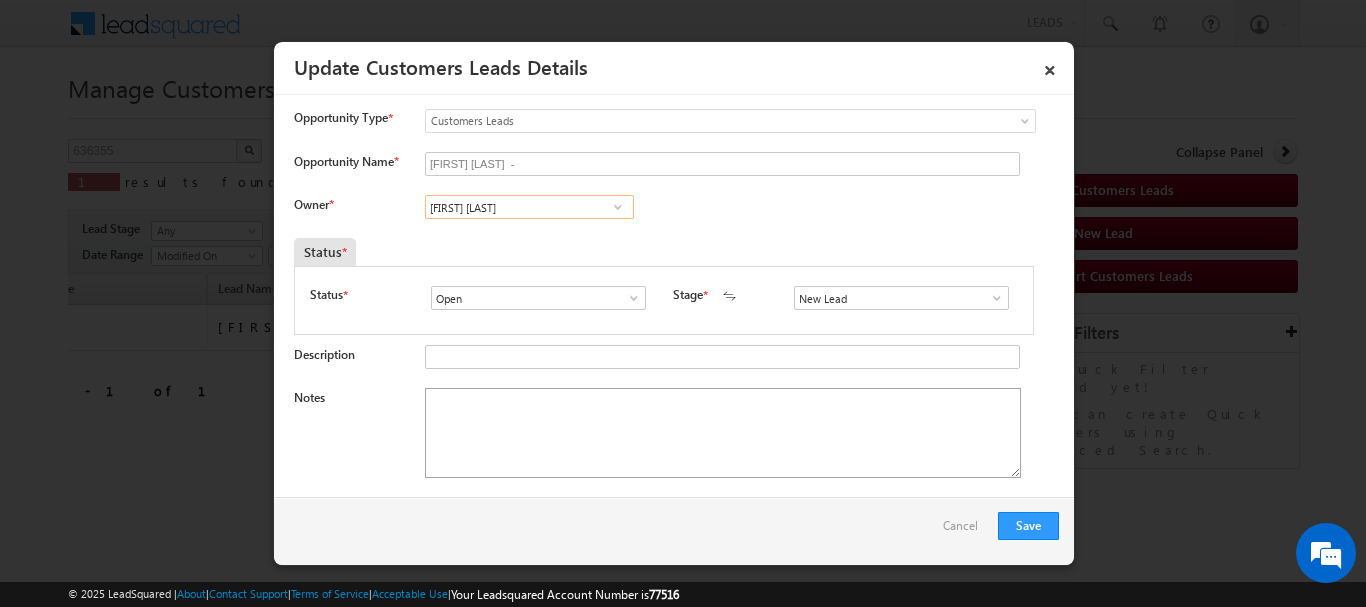 type on "[FIRST] [LAST]" 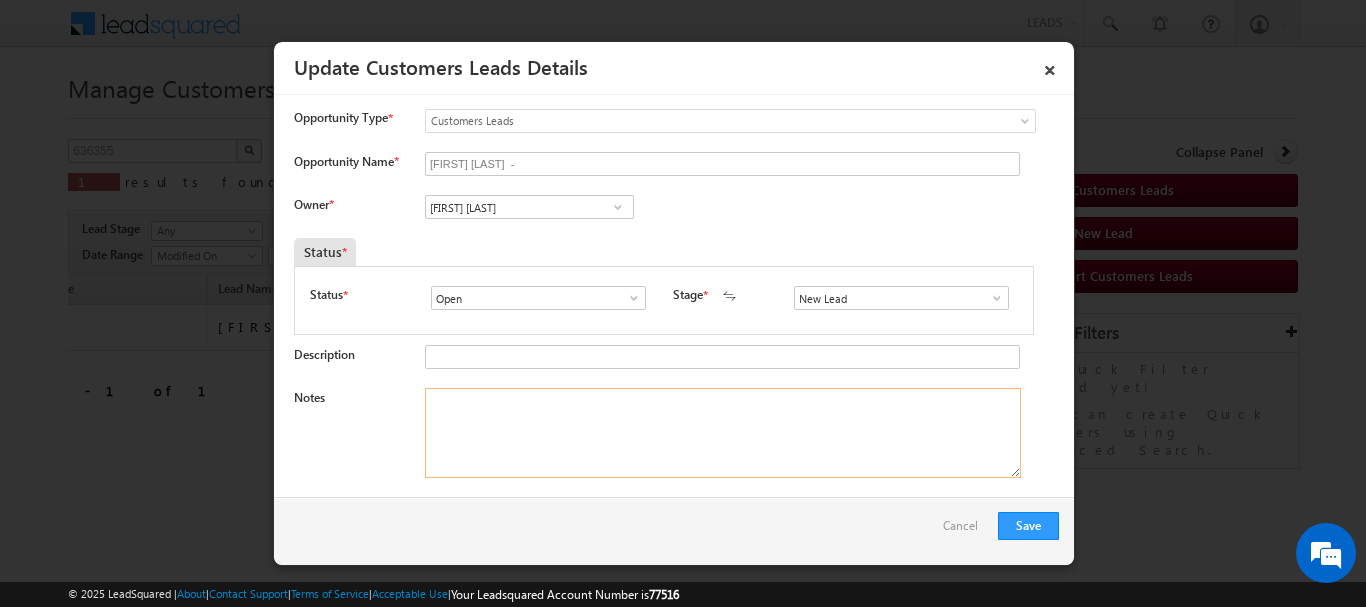 click on "Notes" at bounding box center [723, 433] 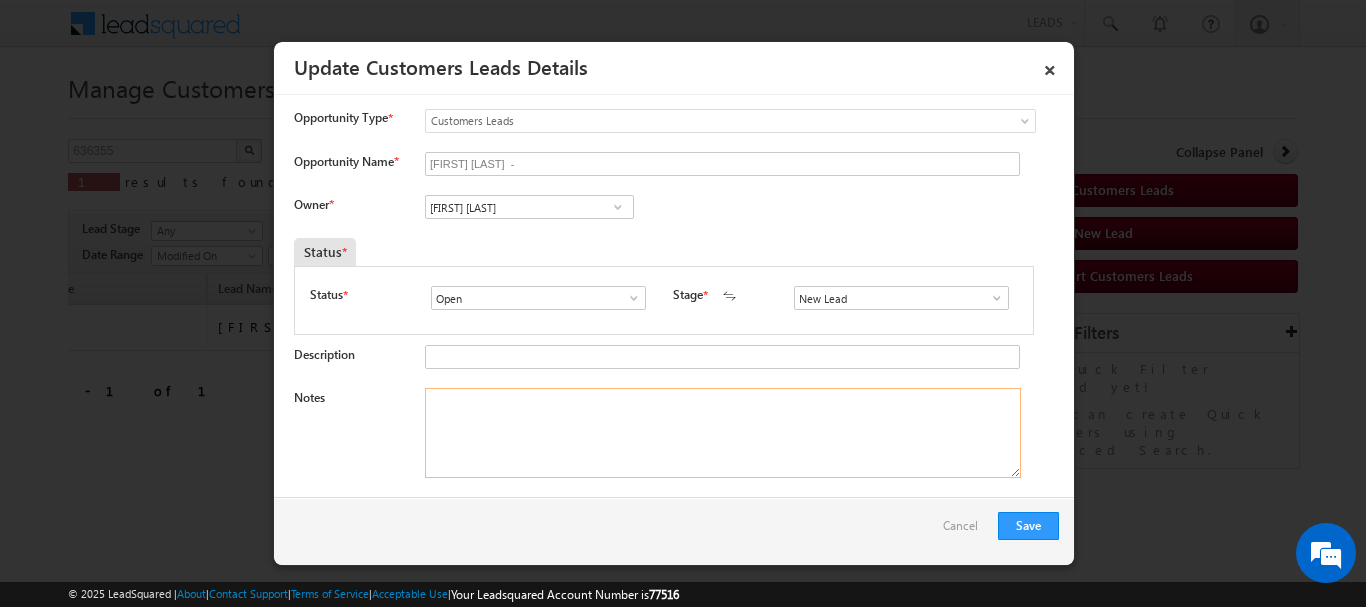 paste on "[FIRST] [LAST]/ [PRODUCT] / [NUMBER]  / [PRODUCT] [NUMBER]  / [PRODUCT] [NUMBER]  / [PRODUCT] [PRODUCT] [PRODUCT] [NUMBER] [PRODUCT] [PRODUCT] [PRODUCT] [POSTAL_CODE]" 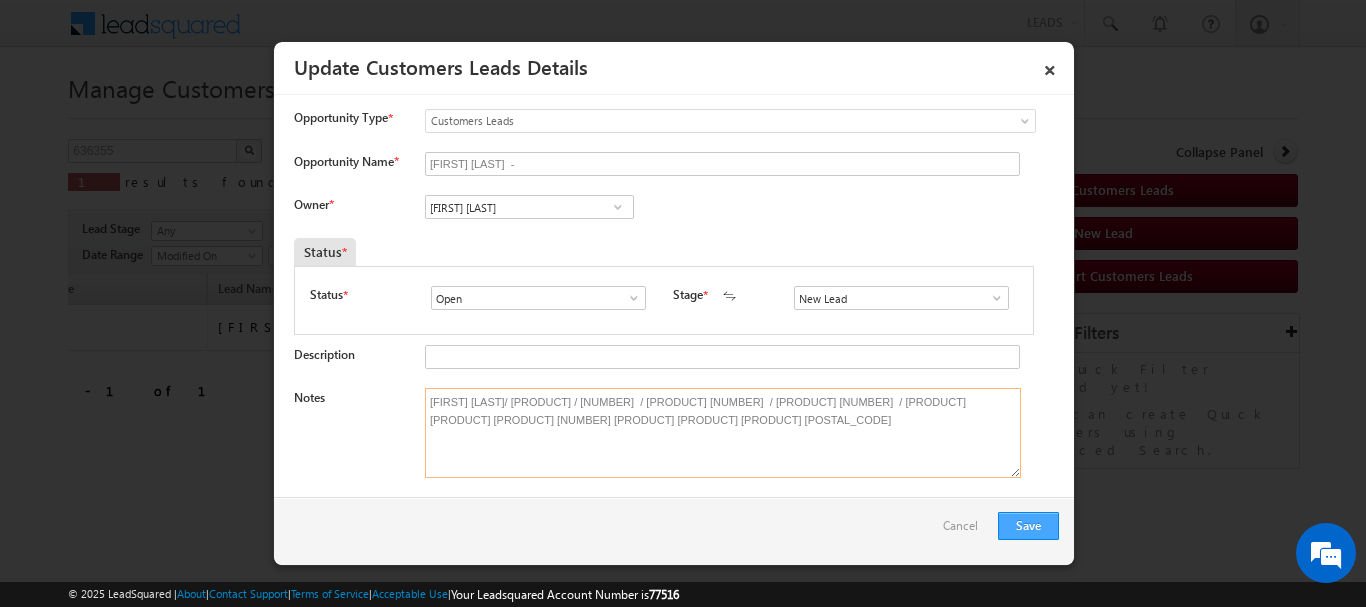 type on "[FIRST] [LAST]/ [PRODUCT] / [NUMBER]  / [PRODUCT] [NUMBER]  / [PRODUCT] [NUMBER]  / [PRODUCT] [PRODUCT] [PRODUCT] [NUMBER] [PRODUCT] [PRODUCT] [PRODUCT] [POSTAL_CODE]" 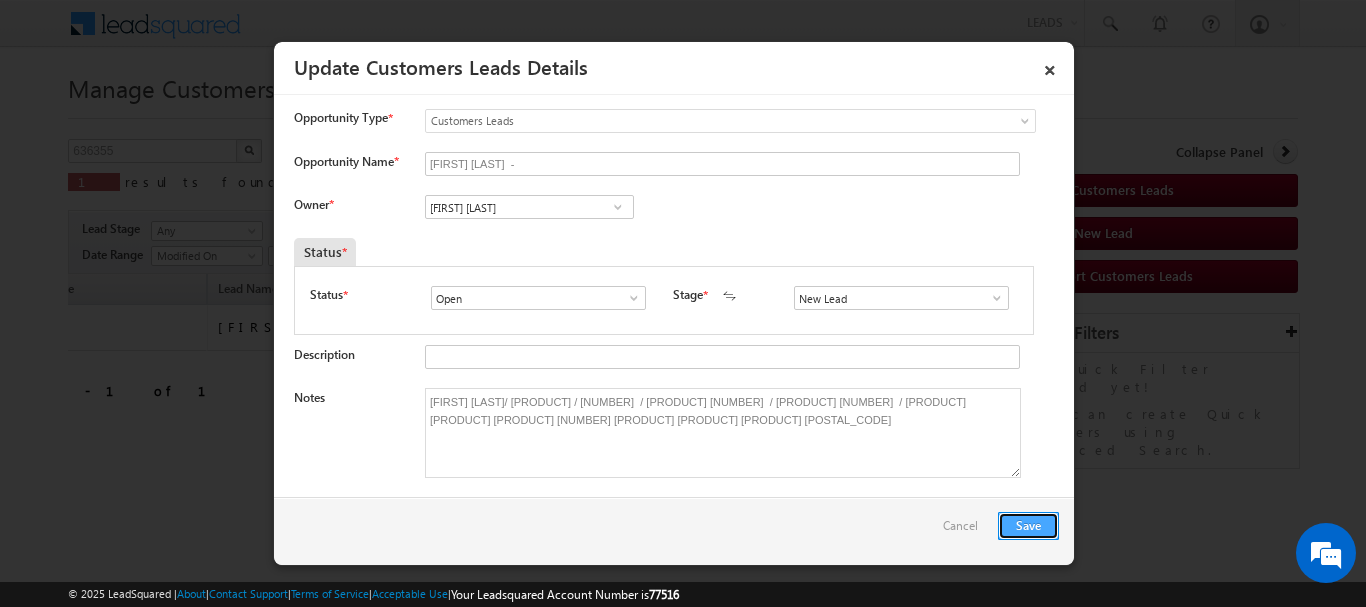 click on "Save" at bounding box center [1028, 526] 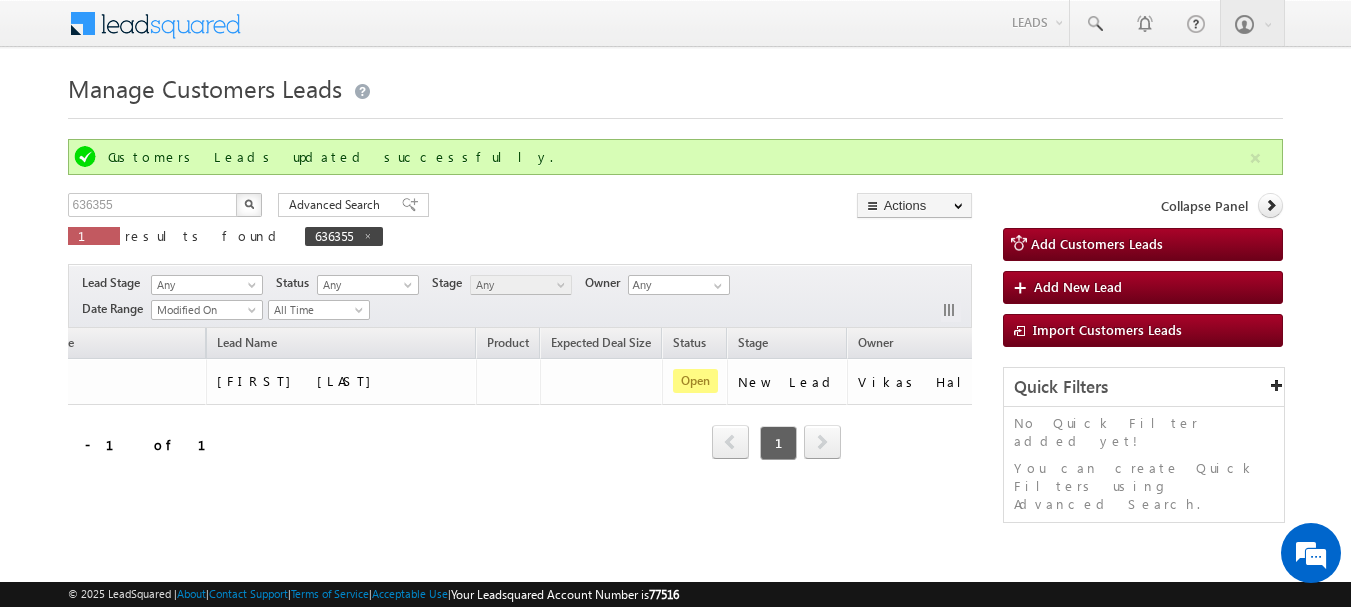 scroll, scrollTop: 0, scrollLeft: 0, axis: both 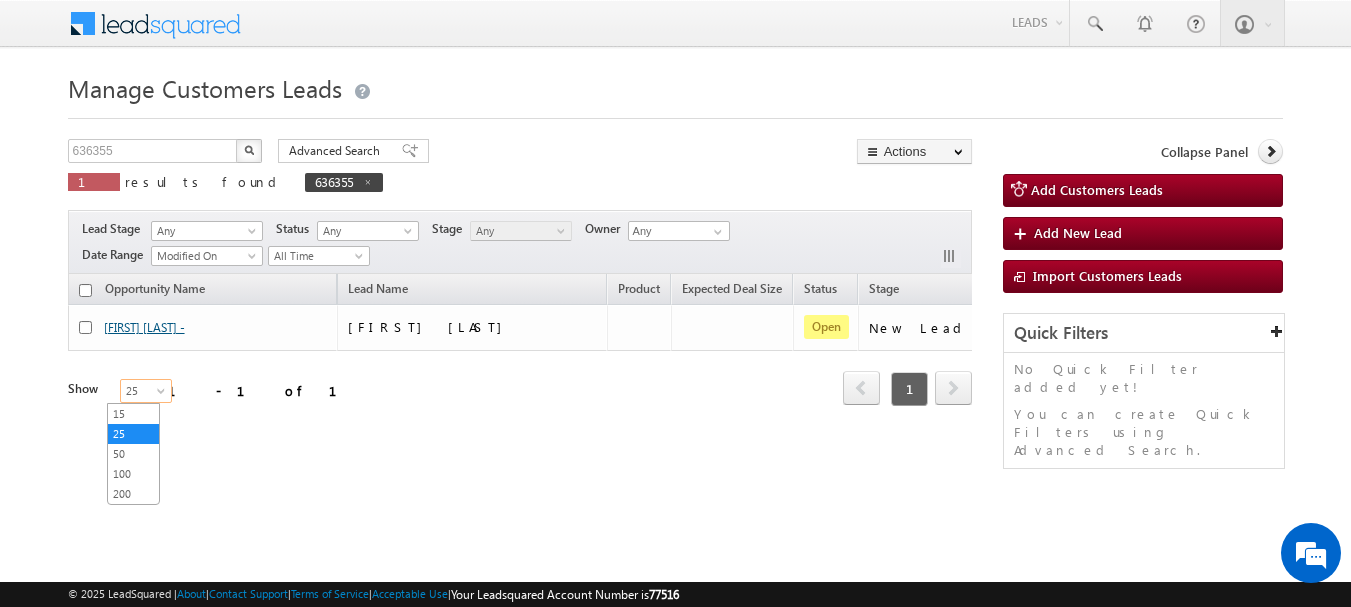 drag, startPoint x: 154, startPoint y: 383, endPoint x: 128, endPoint y: 326, distance: 62.649822 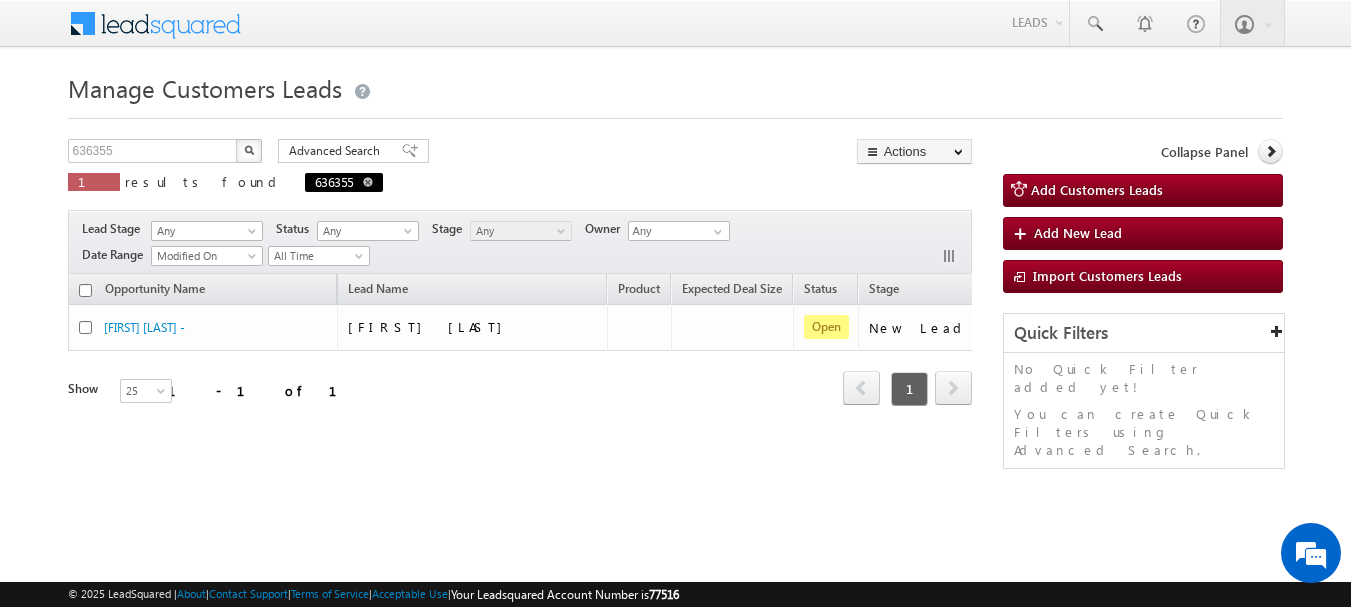 click on "636355" at bounding box center (344, 182) 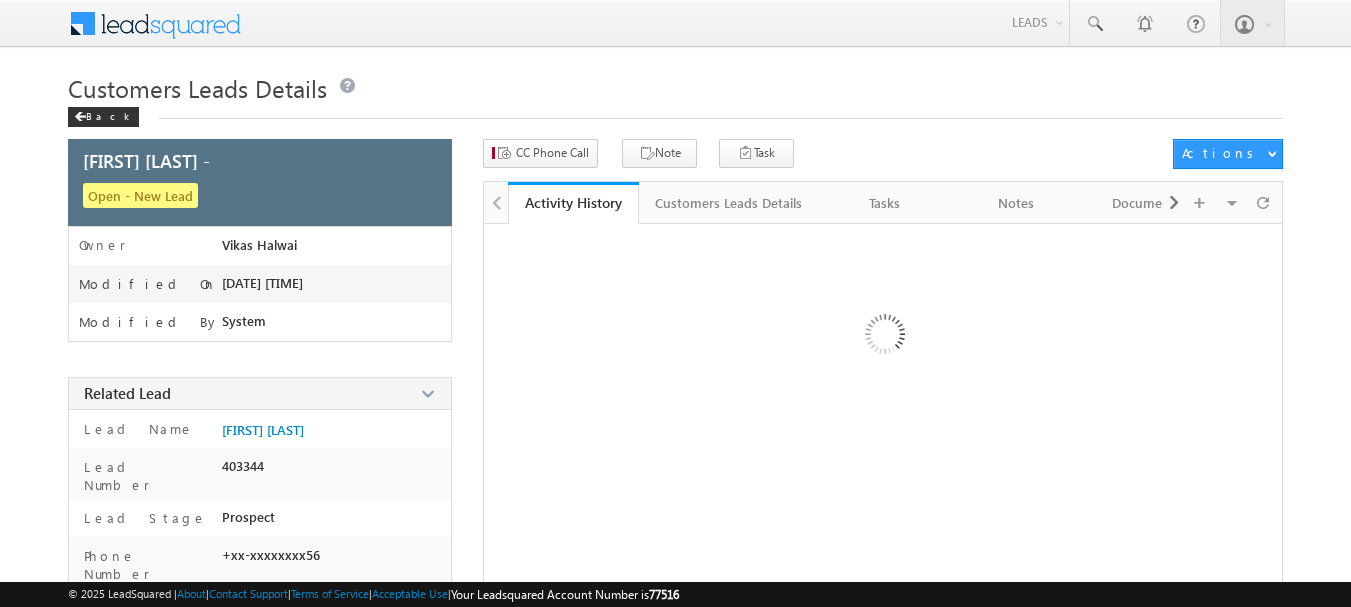 scroll, scrollTop: 0, scrollLeft: 0, axis: both 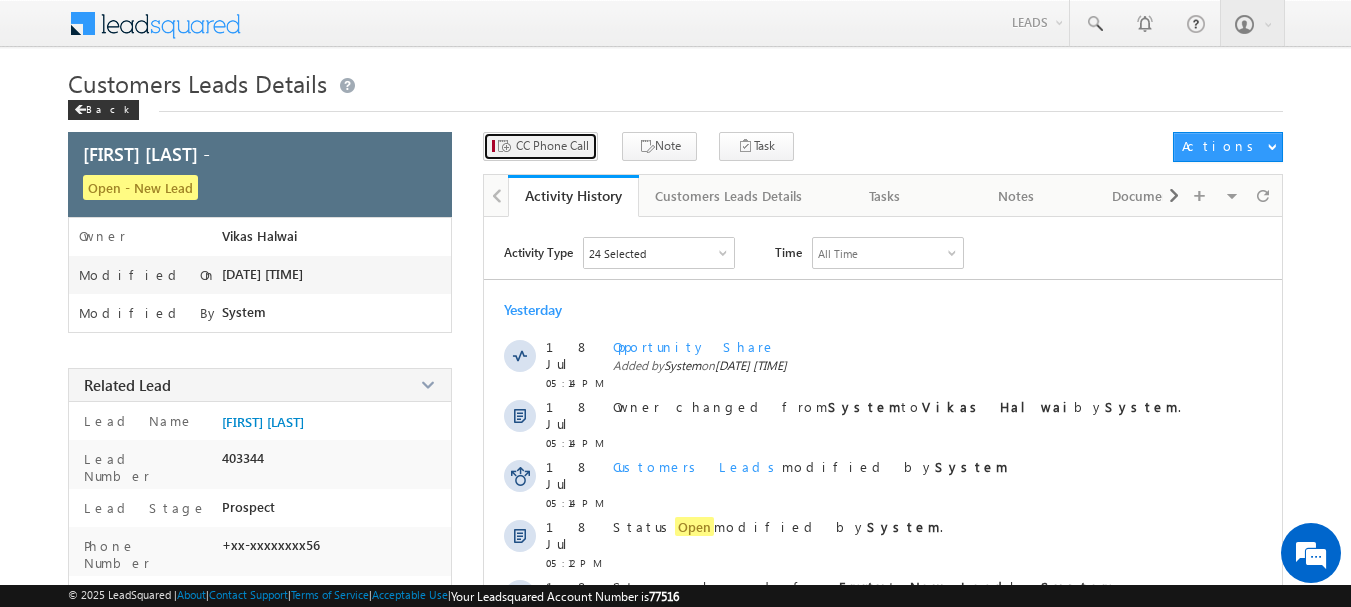click on "CC Phone Call" at bounding box center [540, 146] 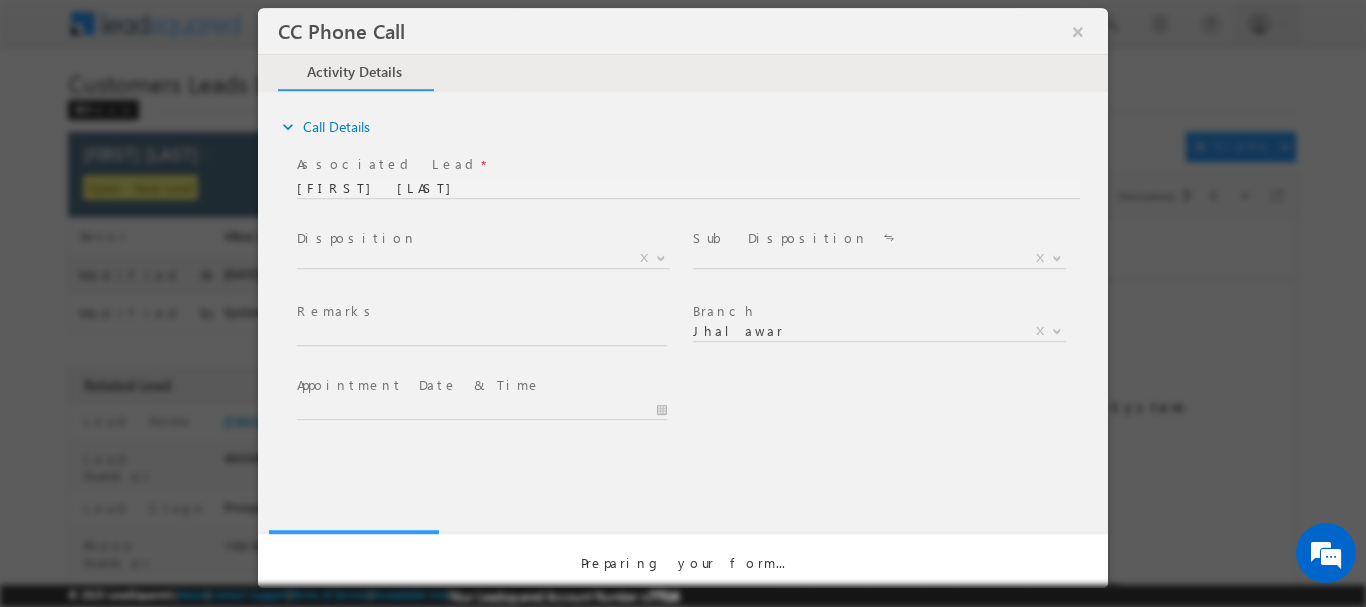 scroll, scrollTop: 0, scrollLeft: 0, axis: both 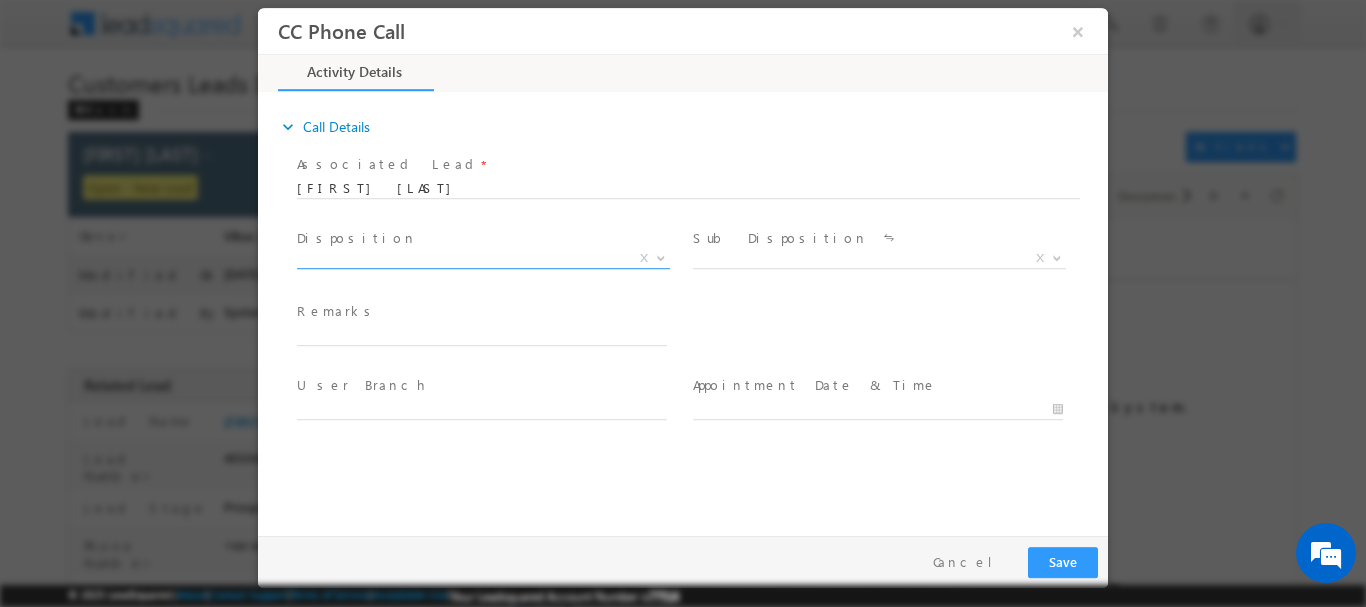 click on "X" at bounding box center (483, 262) 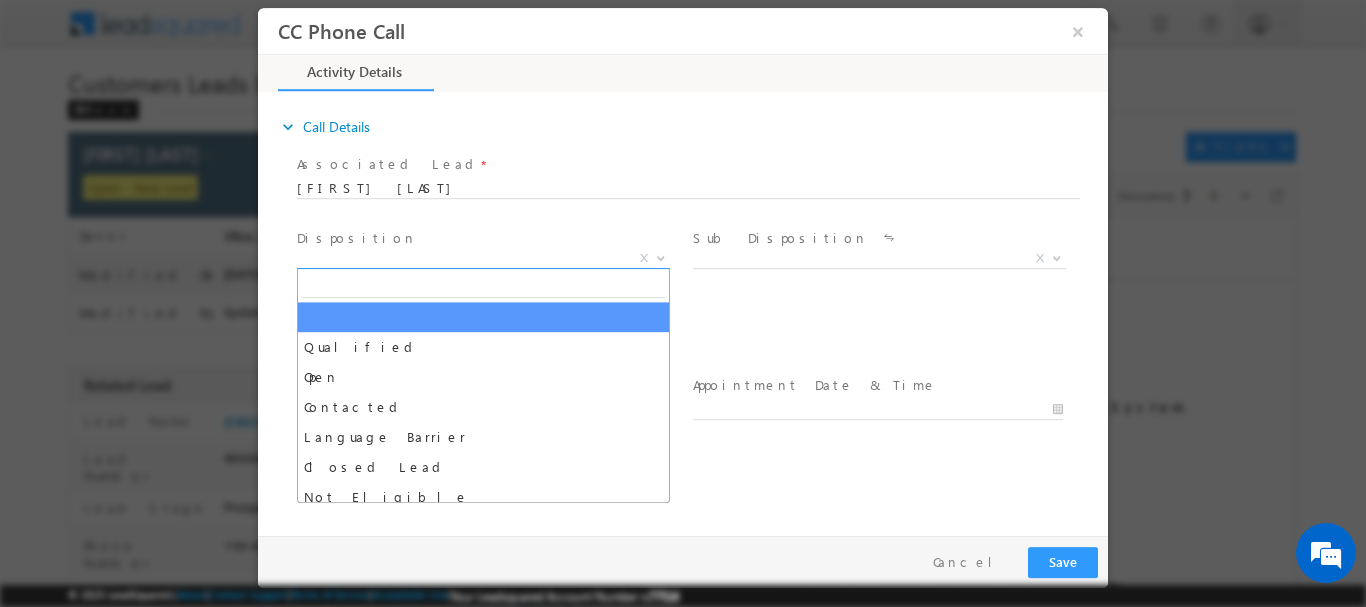 click on "X" at bounding box center (483, 258) 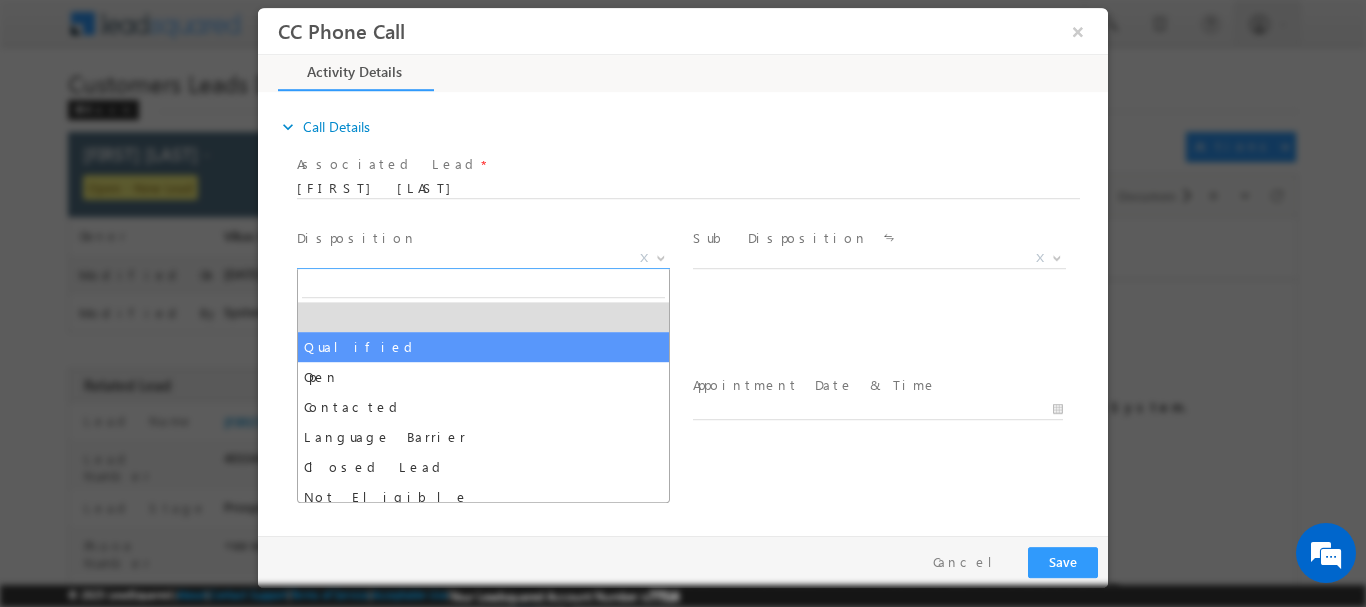 select on "Qualified" 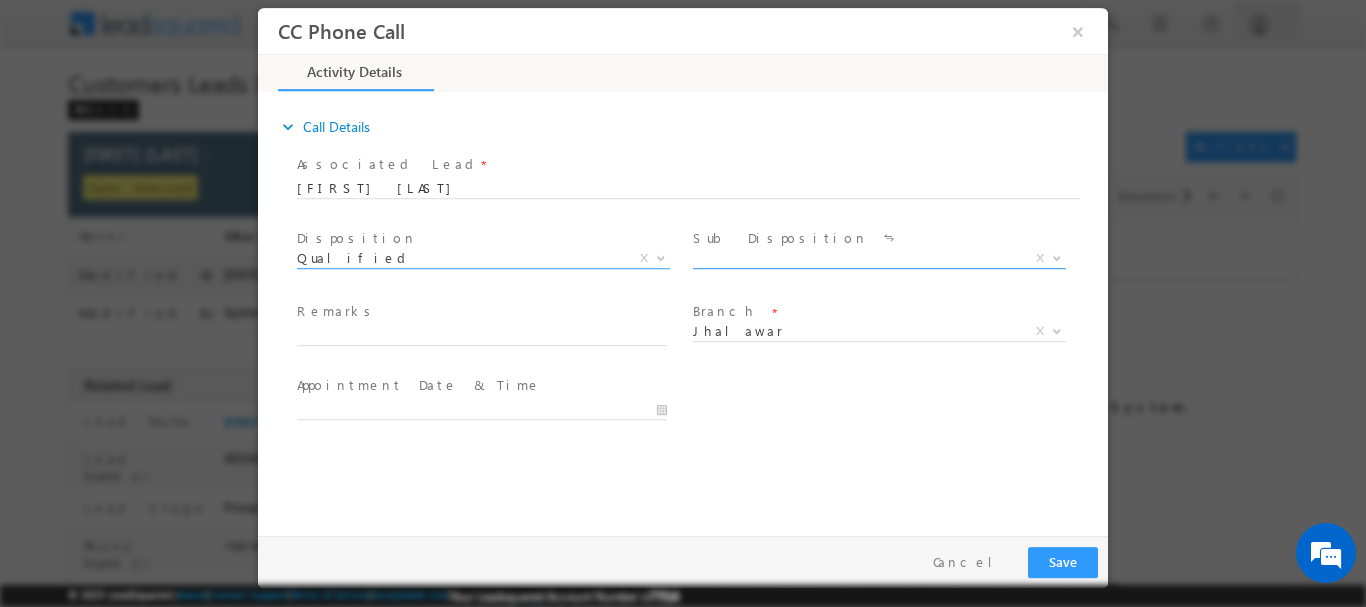click on "X" at bounding box center [879, 258] 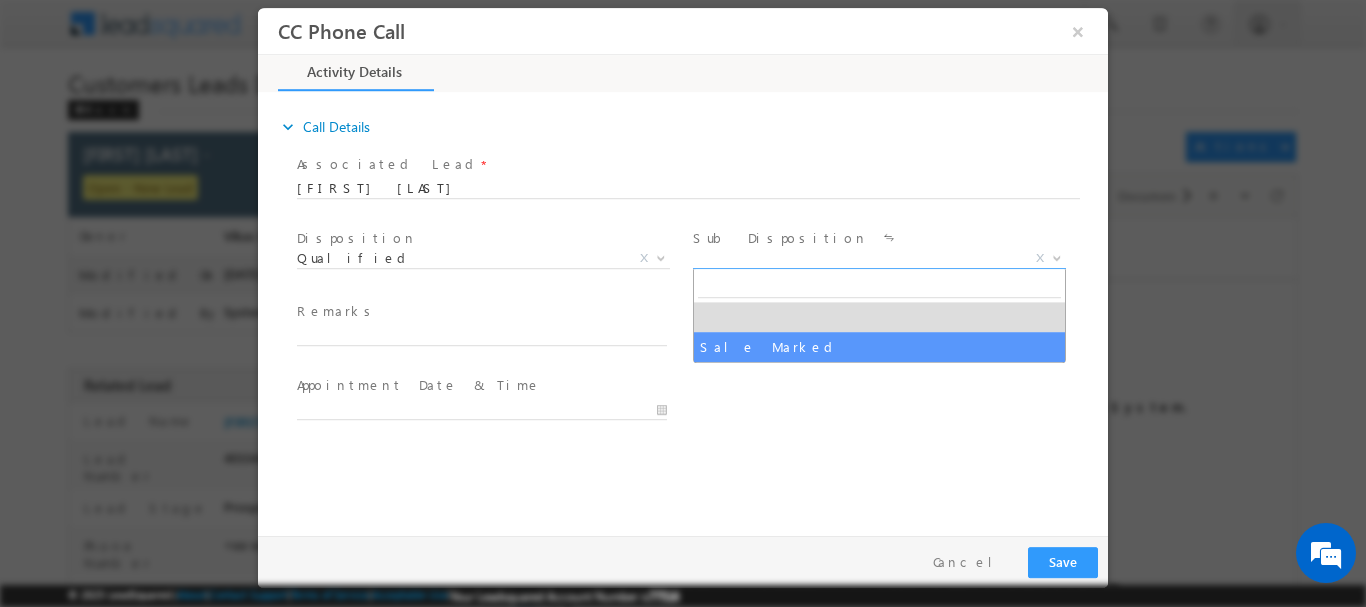 select on "Sale Marked" 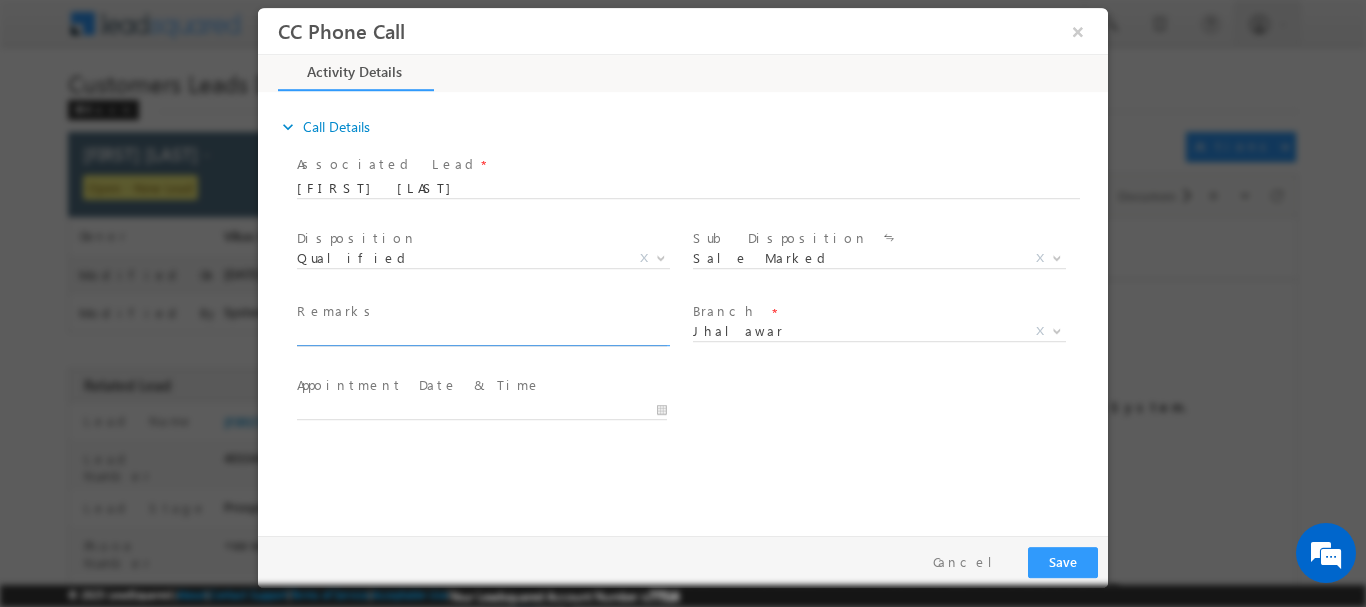click at bounding box center (482, 335) 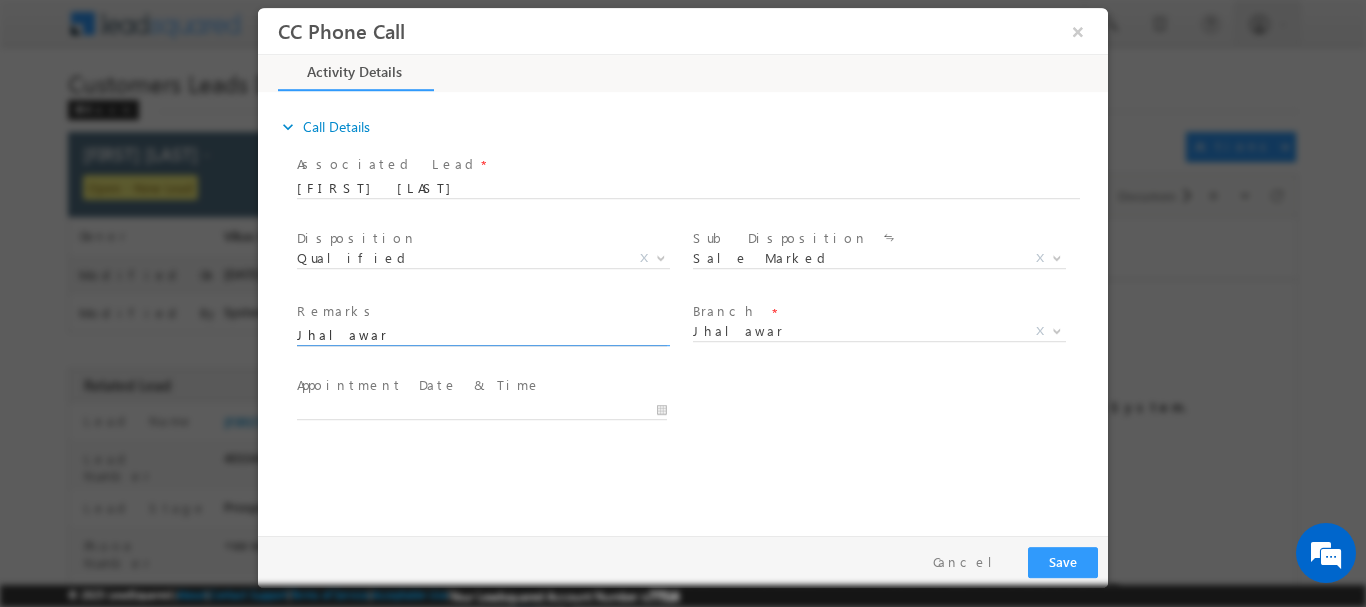 click on "Jhalawar" at bounding box center [482, 335] 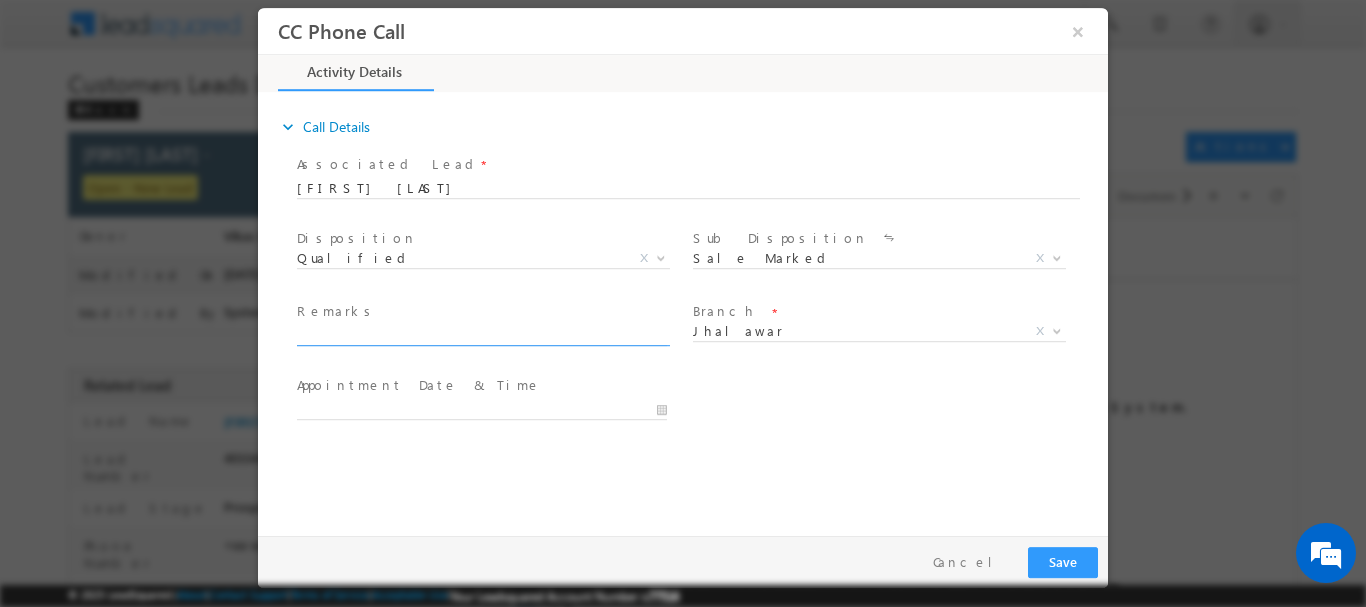 paste on "[FIRST] [LAST] [LAST] [PRODUCT] + [PRODUCT] [NUMBER] [PRODUCT] [NUMBER] [PRODUCT] [NUMBER] [PRODUCT] [NUMBER] [PRODUCT] [PRODUCT] [PRODUCT], [PRODUCT] [PRODUCT], [CITY], [STATE] [POSTAL_CODE]" 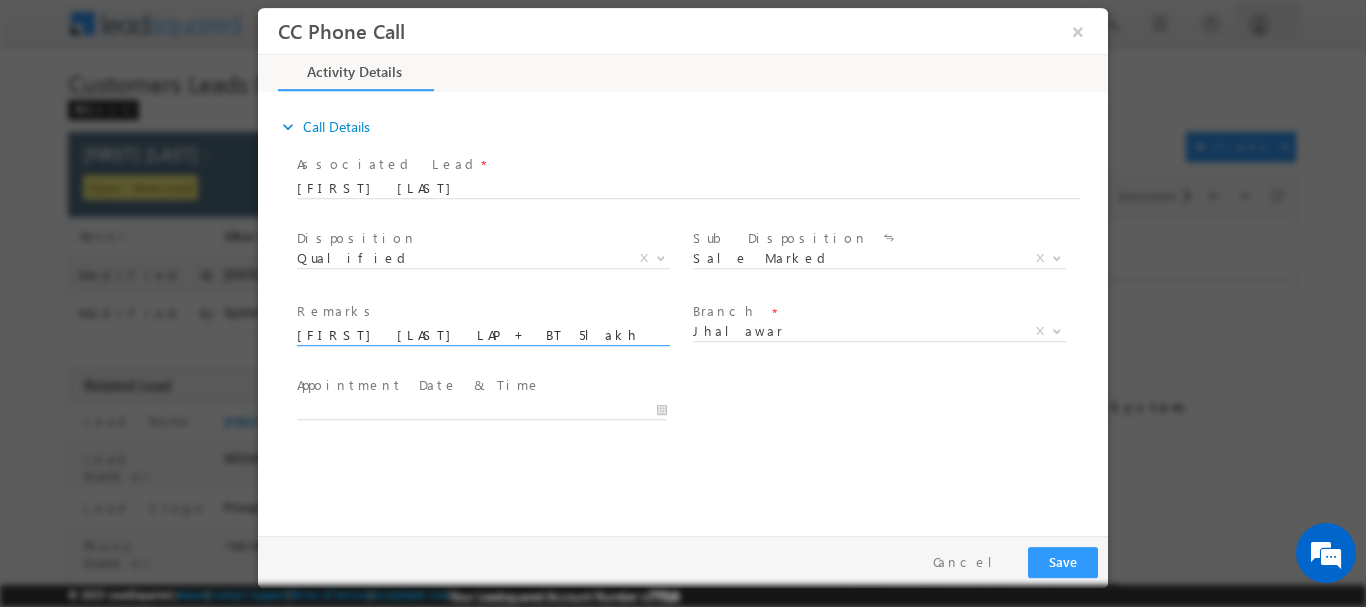 scroll, scrollTop: 0, scrollLeft: 403, axis: horizontal 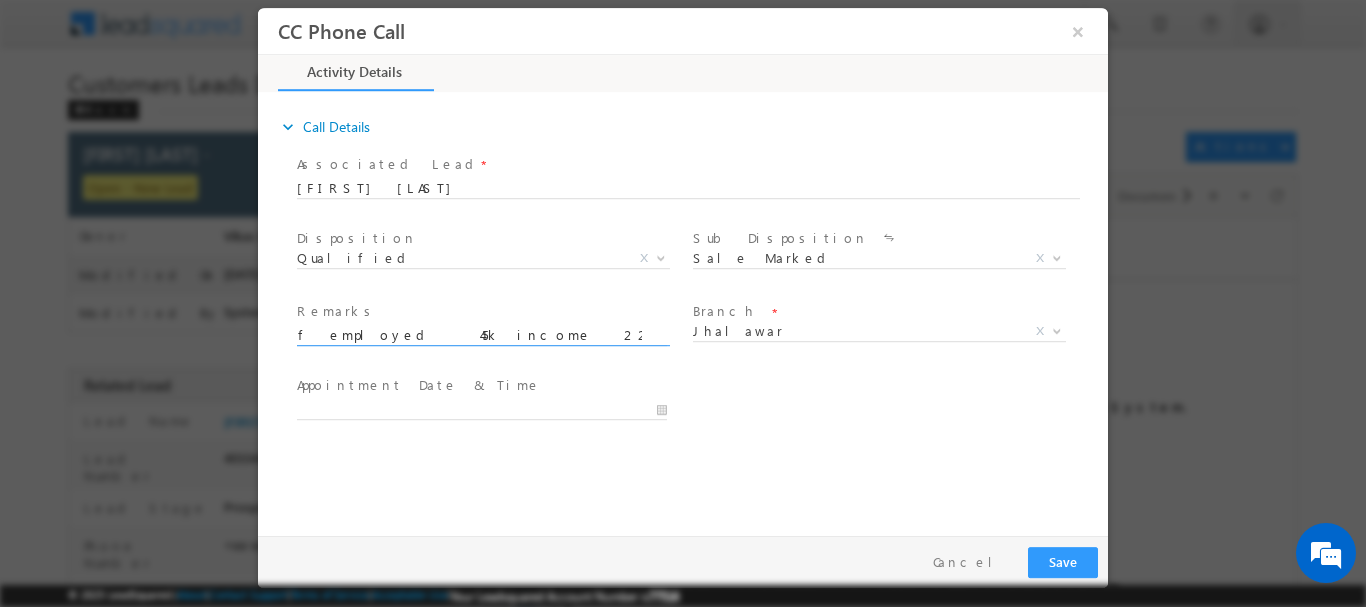 type on "[FIRST] [LAST] [LAST] [PRODUCT] + [PRODUCT] [NUMBER] [PRODUCT] [NUMBER] [PRODUCT] [NUMBER] [PRODUCT] [NUMBER] [PRODUCT] [PRODUCT] [PRODUCT], [PRODUCT] [PRODUCT], [CITY], [STATE] [POSTAL_CODE]" 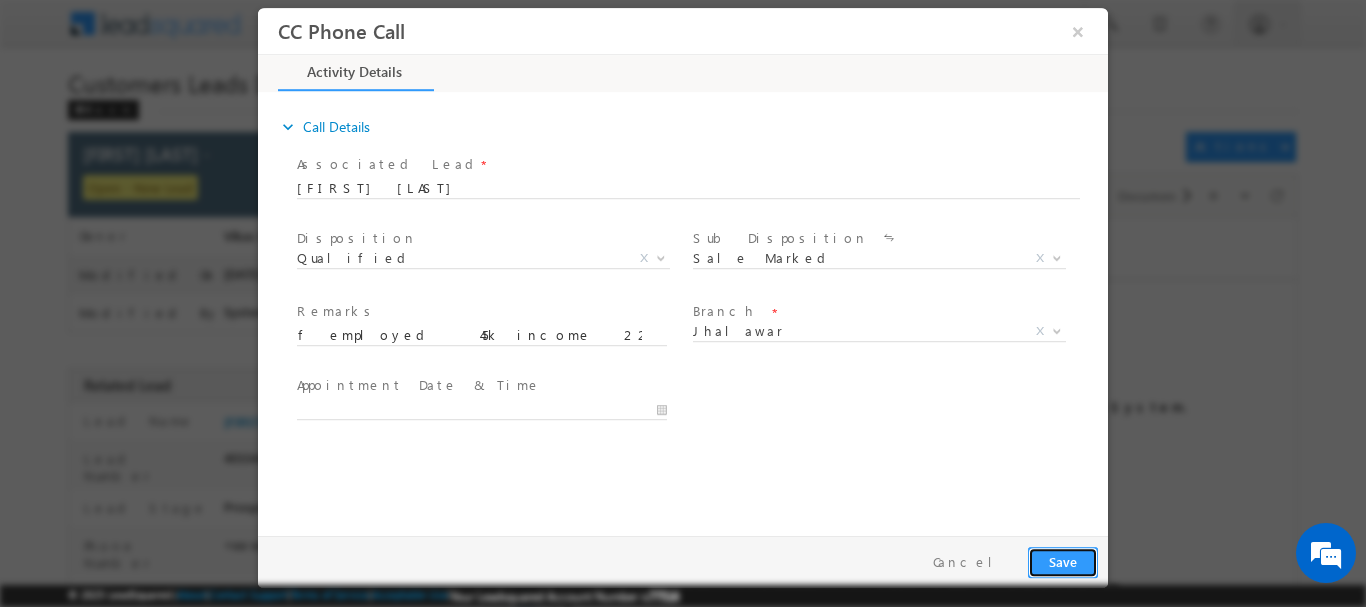 click on "Save" at bounding box center [1063, 561] 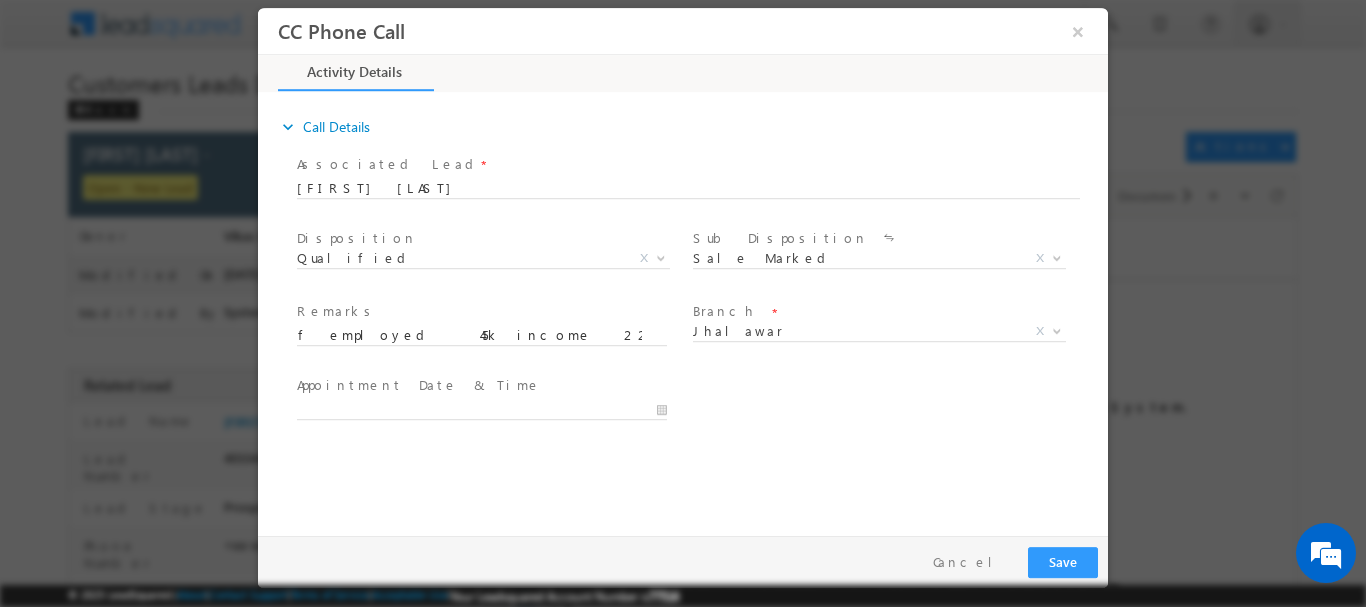 scroll, scrollTop: 0, scrollLeft: 0, axis: both 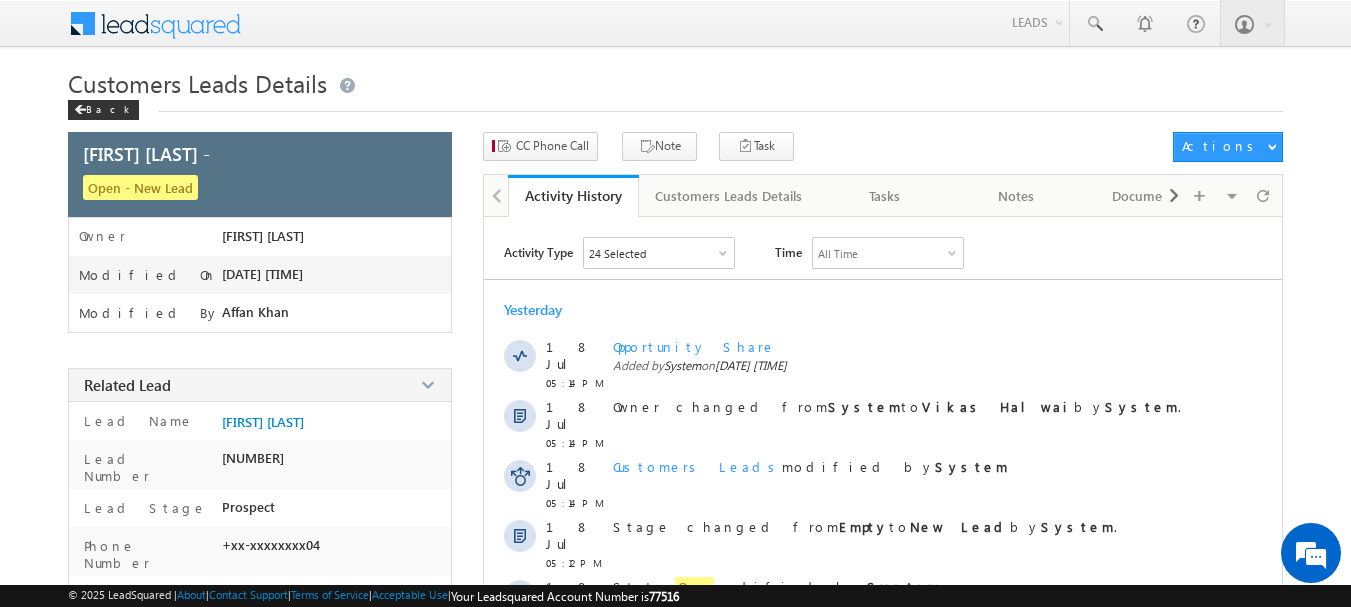 click on "CC Phone Call
Note
Task
Actions Automation   Report" at bounding box center [883, 153] 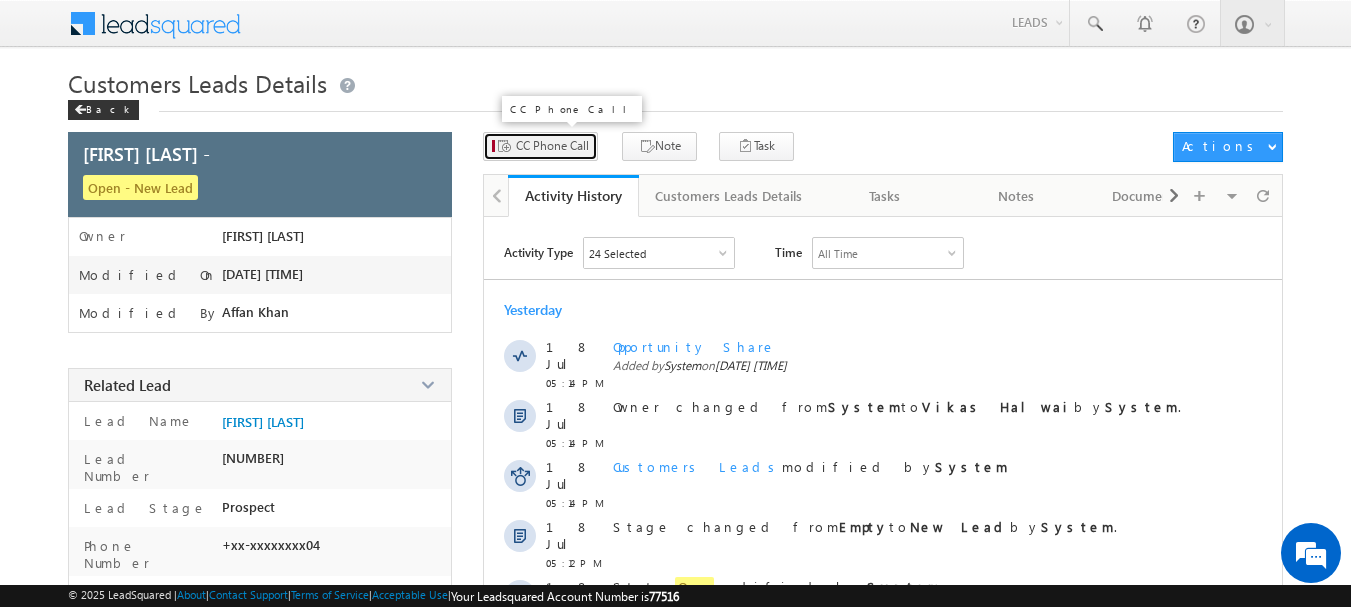 click on "CC Phone Call" at bounding box center [552, 146] 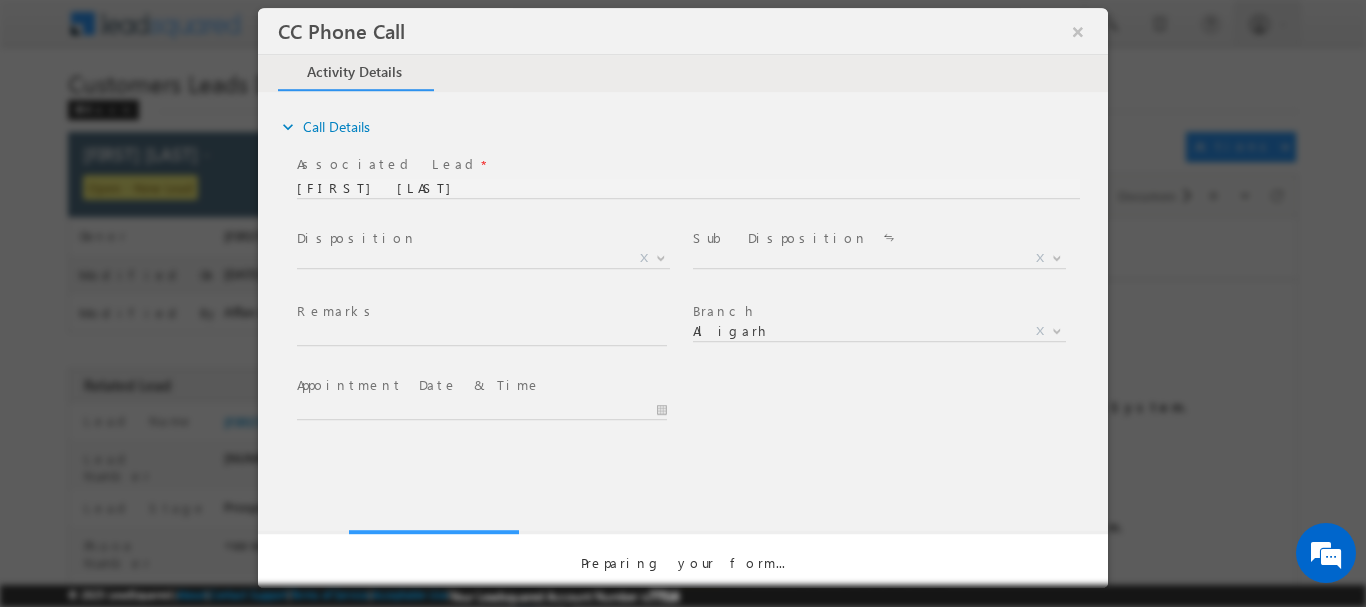 scroll, scrollTop: 0, scrollLeft: 0, axis: both 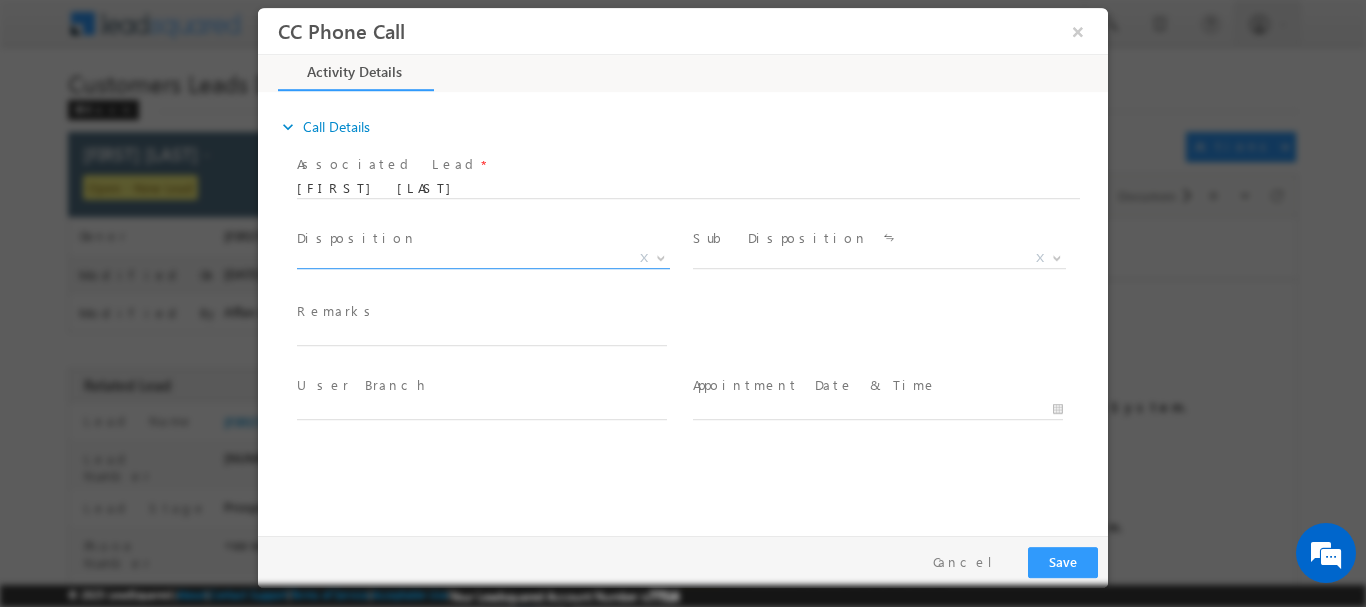 click on "X" at bounding box center (483, 262) 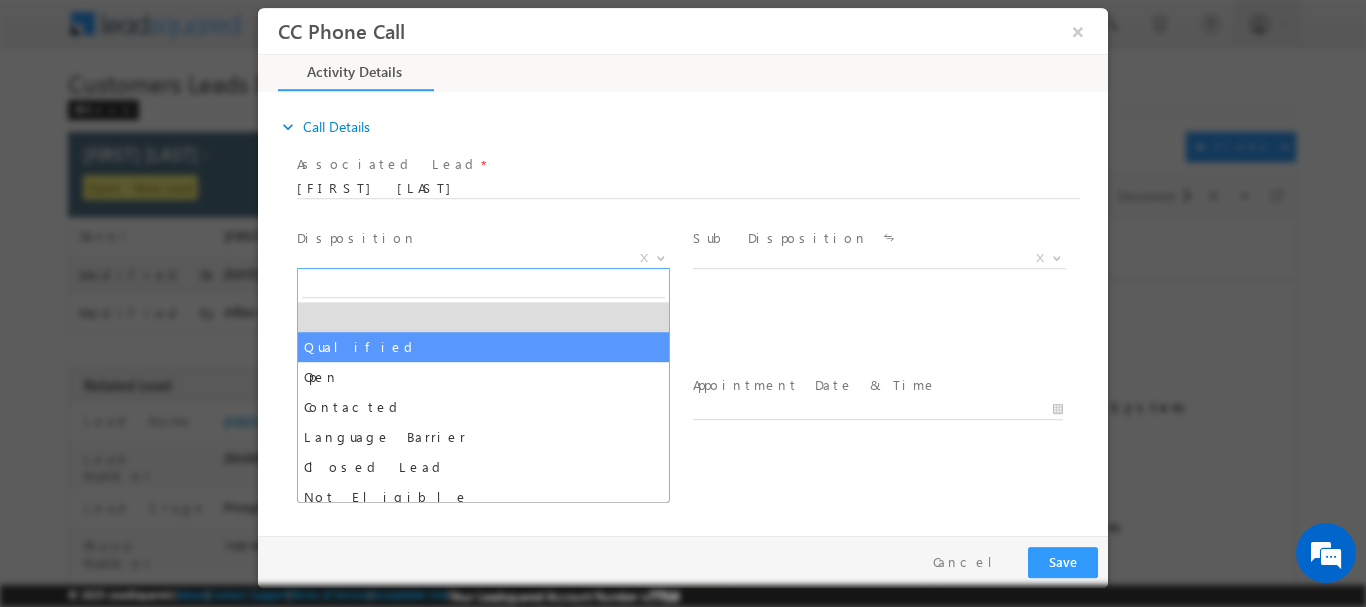 select on "Qualified" 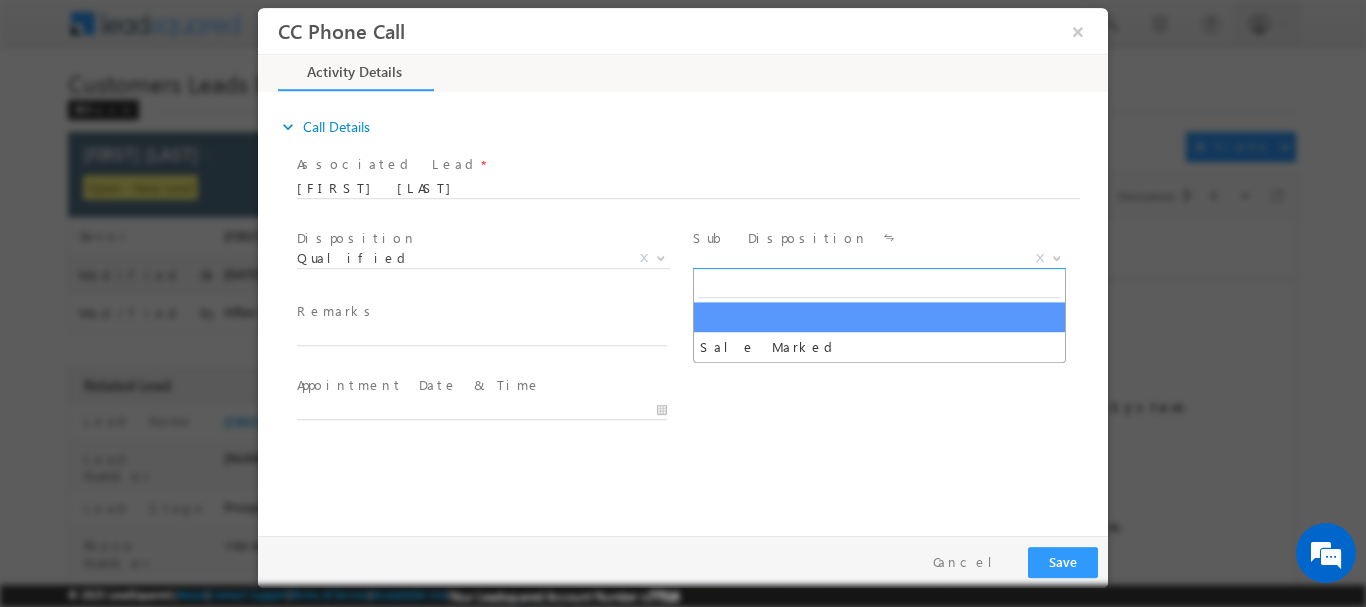 click on "X" at bounding box center [879, 258] 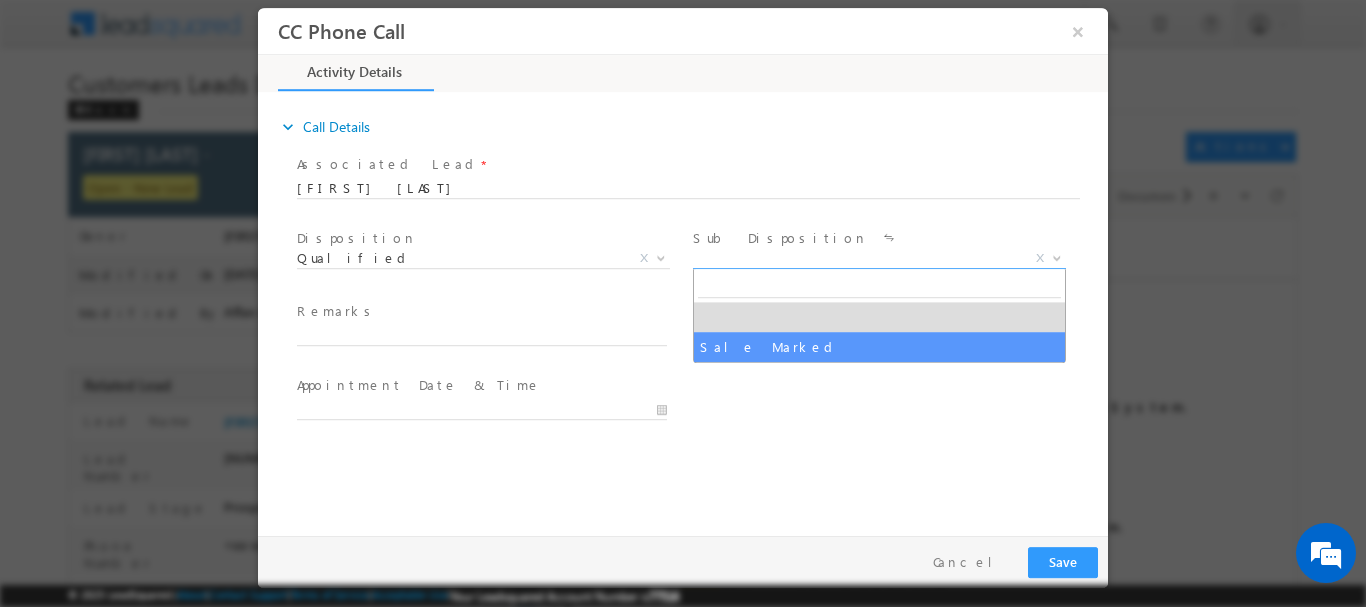 select on "Sale Marked" 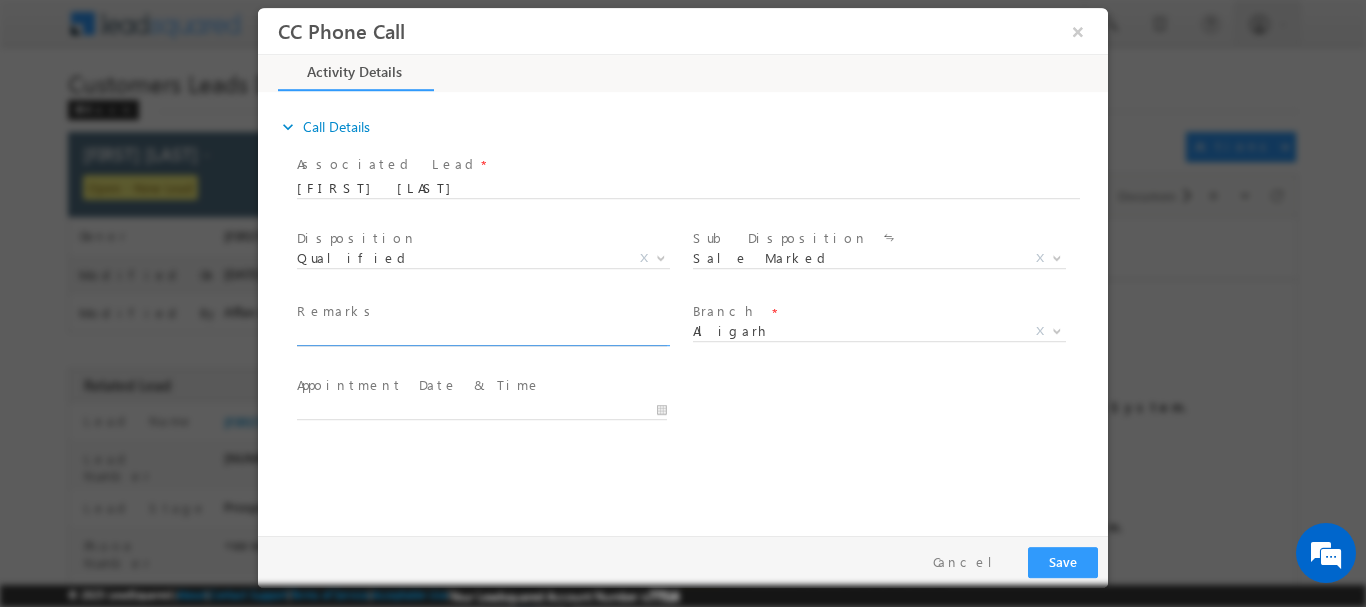 click at bounding box center [482, 335] 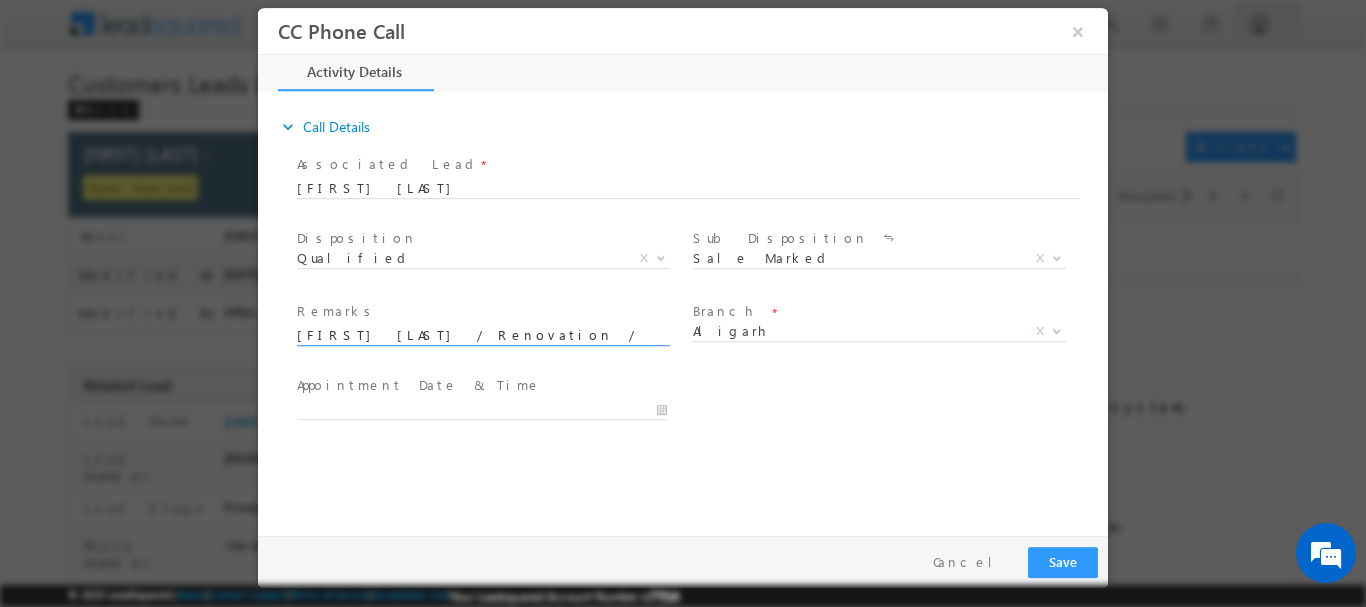 scroll, scrollTop: 0, scrollLeft: 578, axis: horizontal 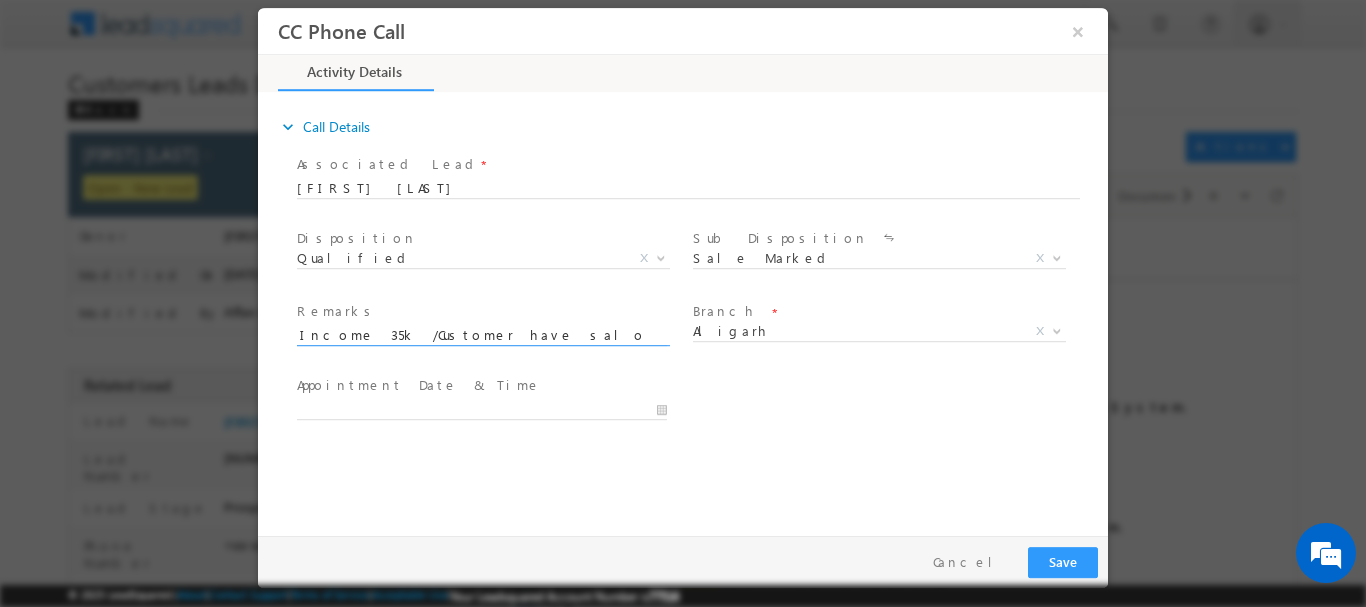 type on "[FIRST] [LAST]/ [PRODUCT] / [NUMBER]  / [PRODUCT] [NUMBER]  / [PRODUCT] [NUMBER]  / [PRODUCT] [PRODUCT] [PRODUCT] [NUMBER] [PRODUCT] [PRODUCT] [PRODUCT] [POSTAL_CODE]" 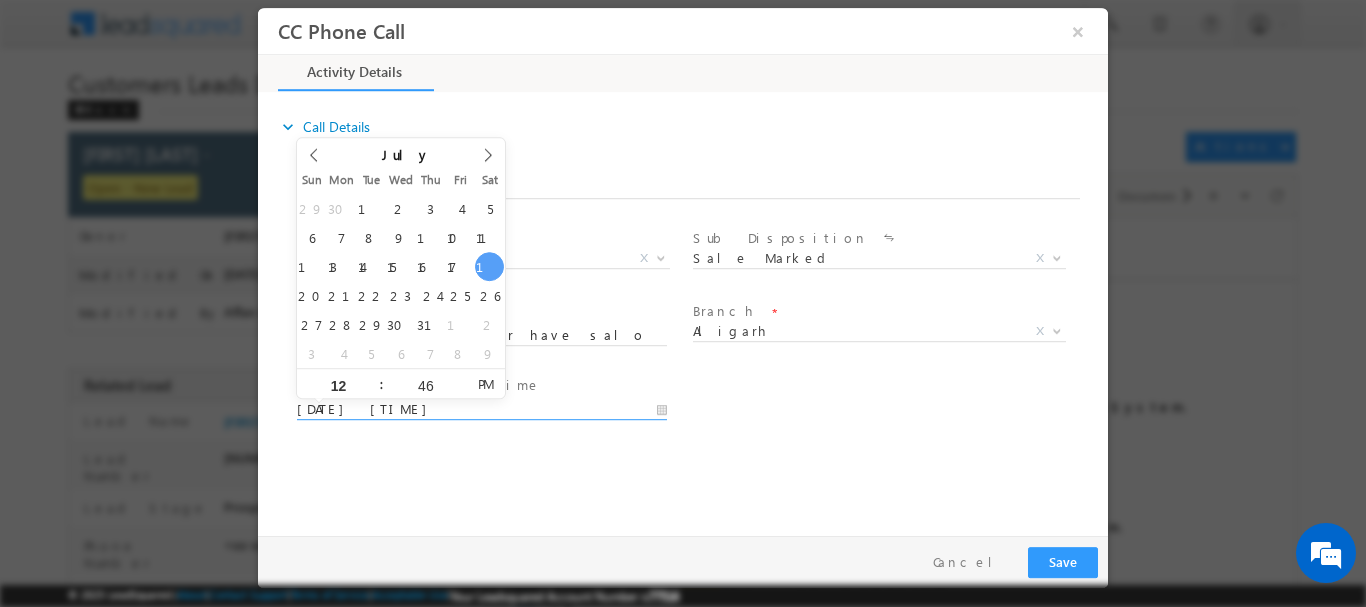 click on "07/19/2025 12:46 PM" at bounding box center (482, 409) 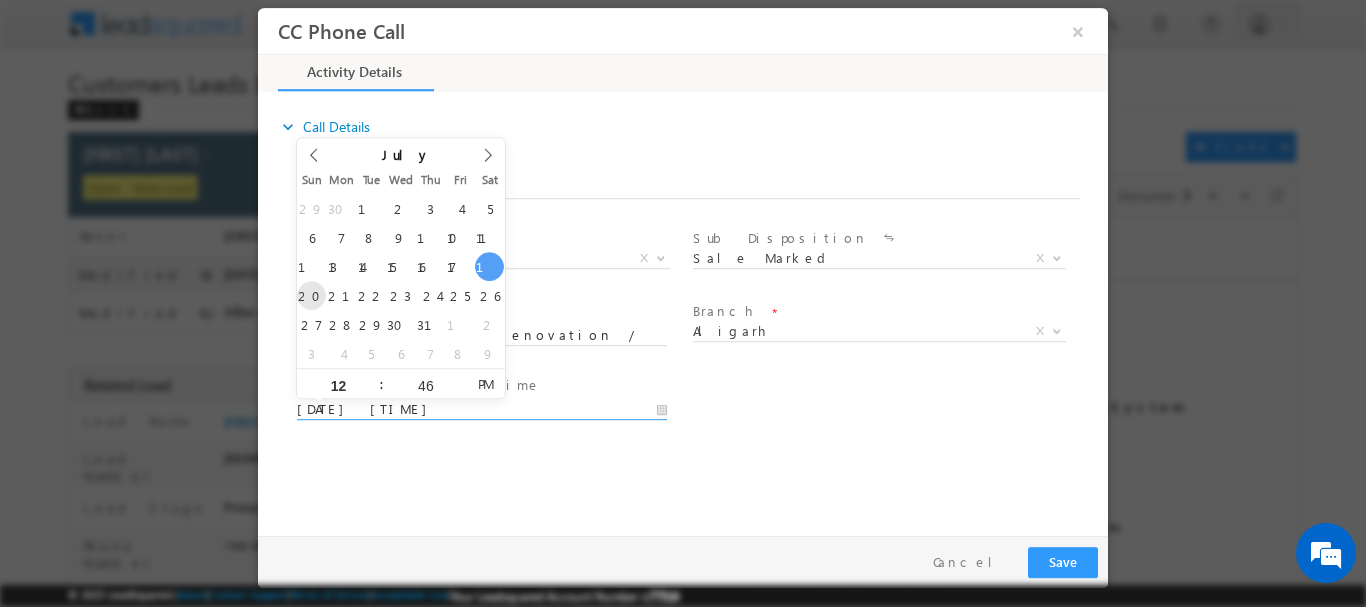 type on "07/20/2025 12:46 PM" 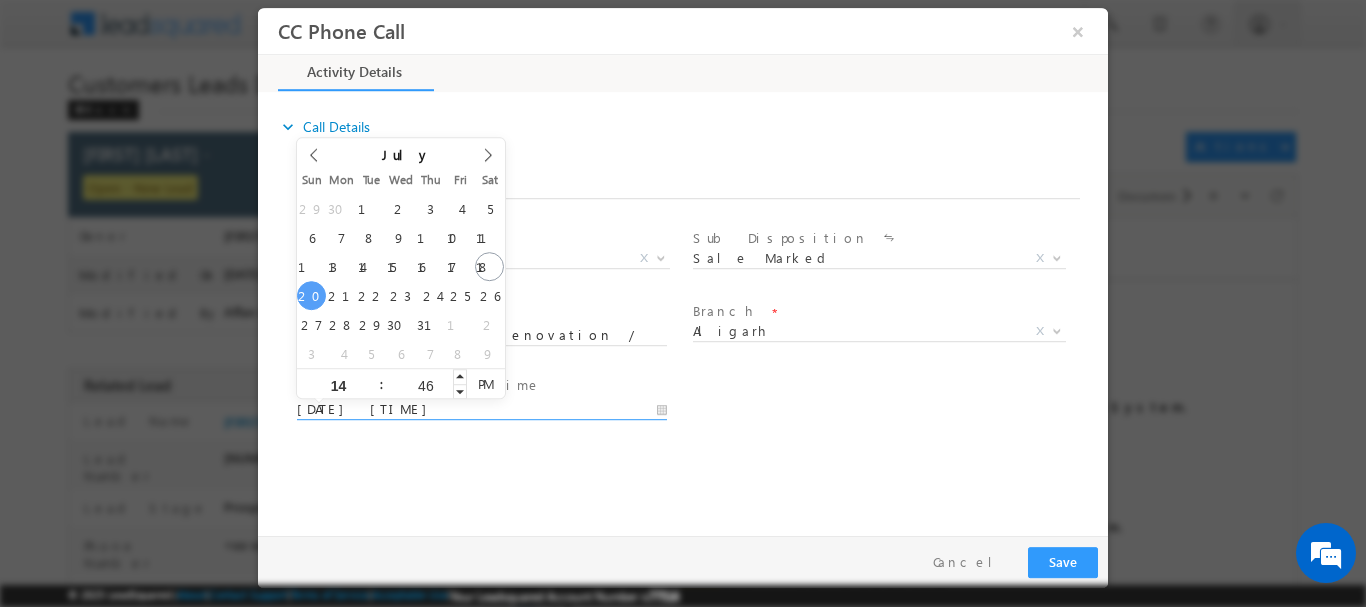type on "14" 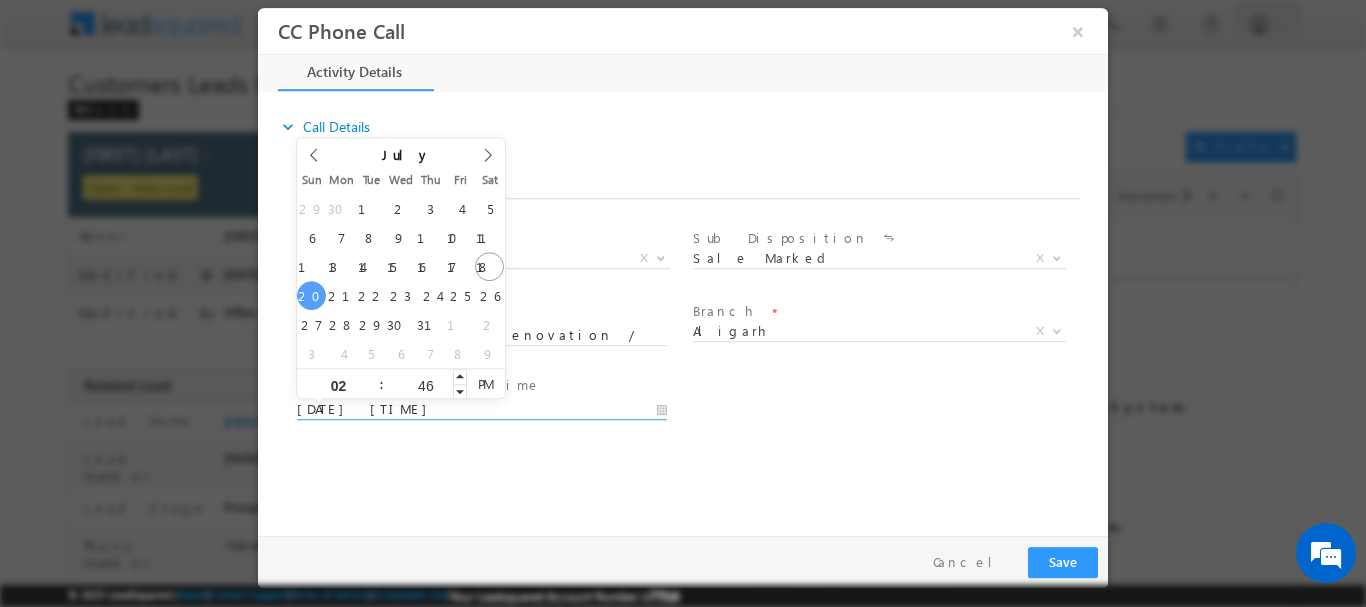 click on "46" at bounding box center [425, 383] 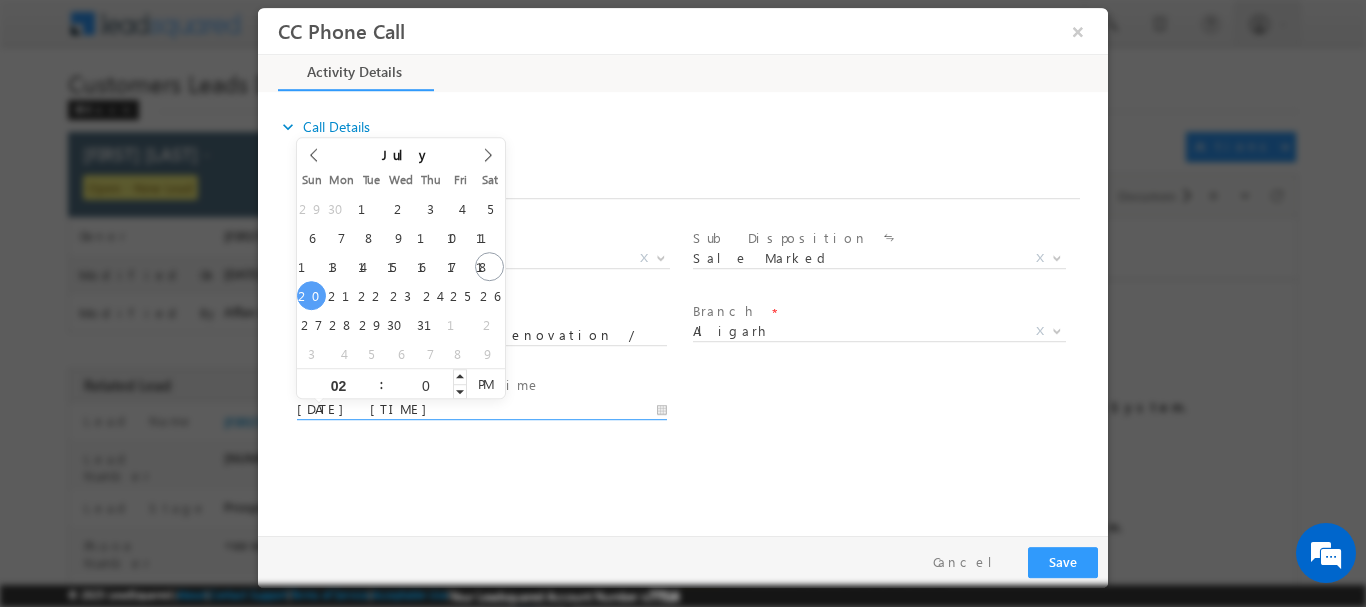 type on "00" 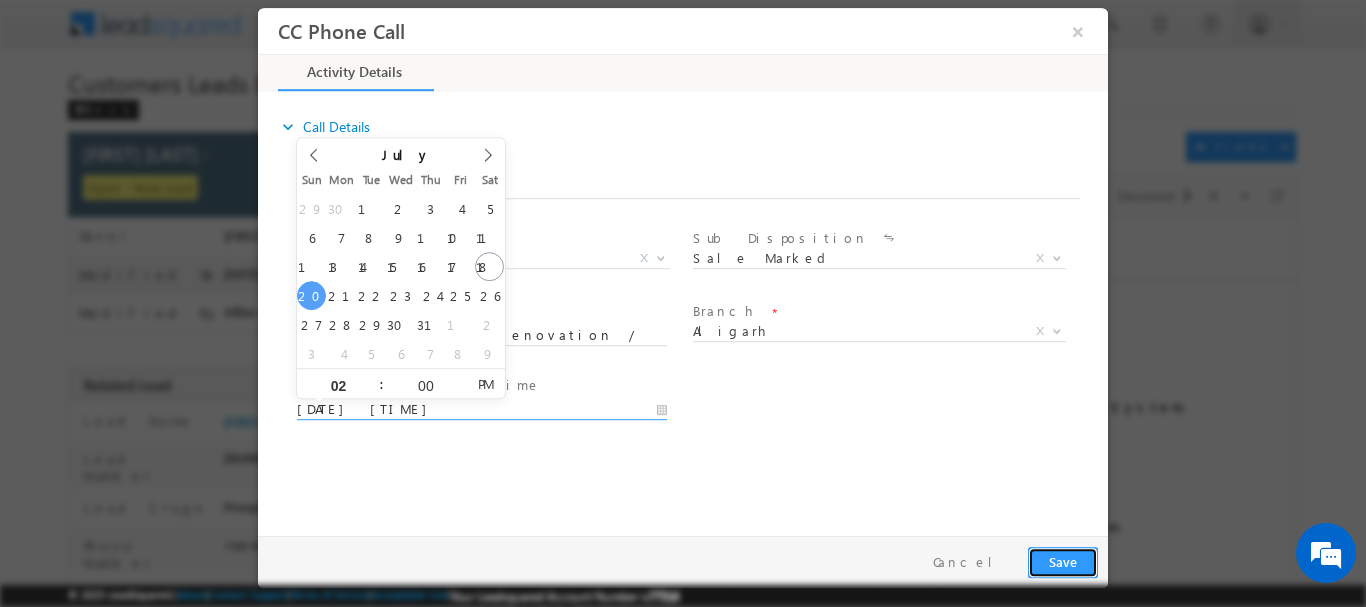 type on "07/20/2025 2:00 PM" 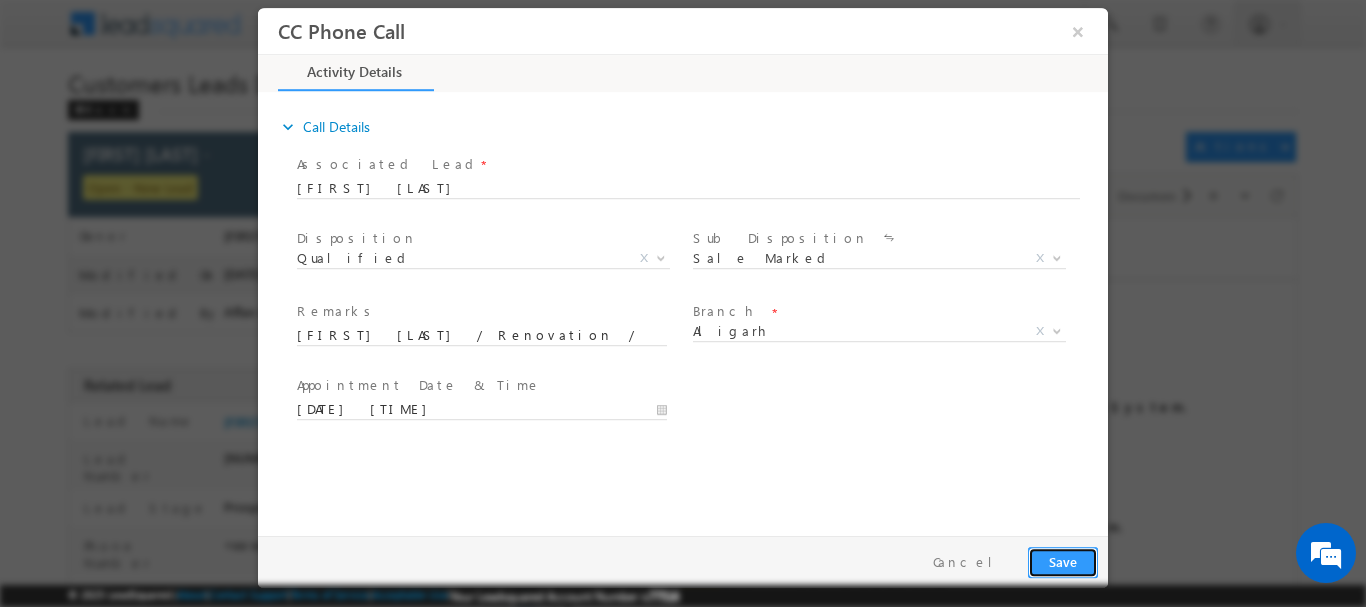 click on "Save" at bounding box center [1063, 561] 